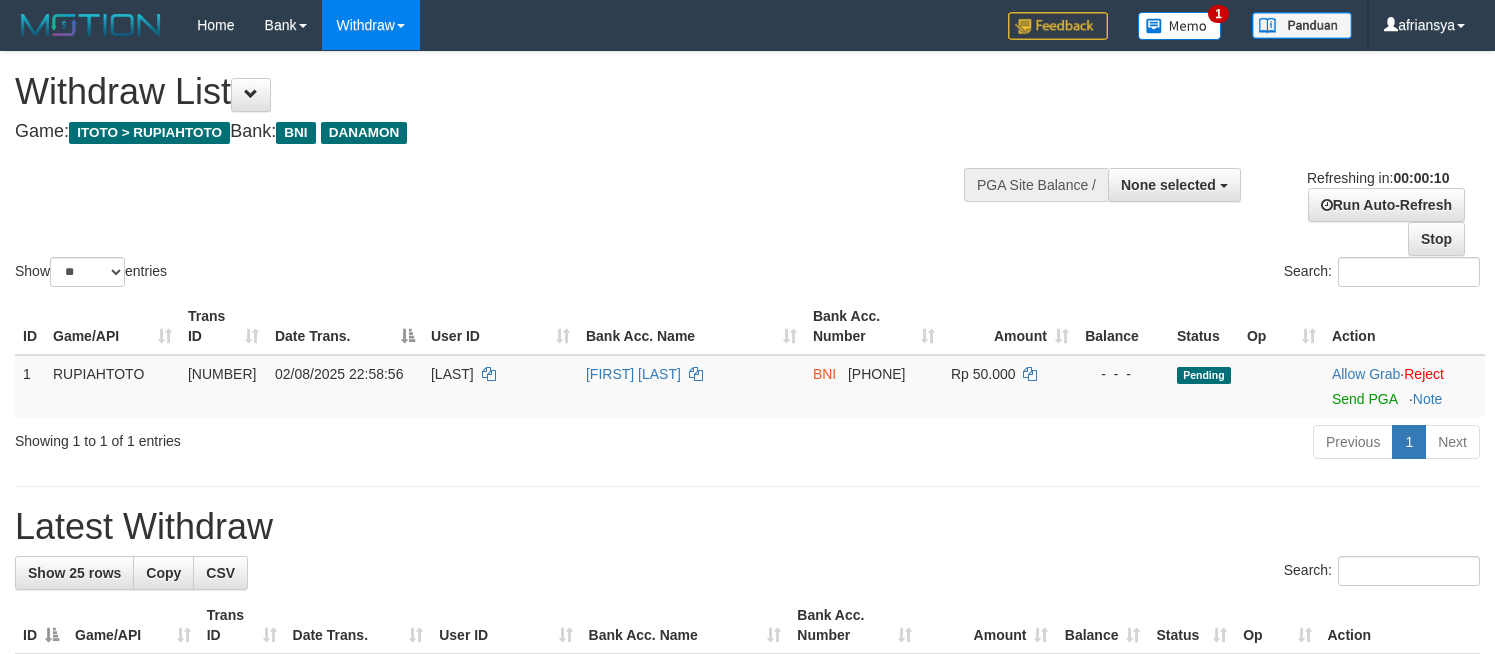 select 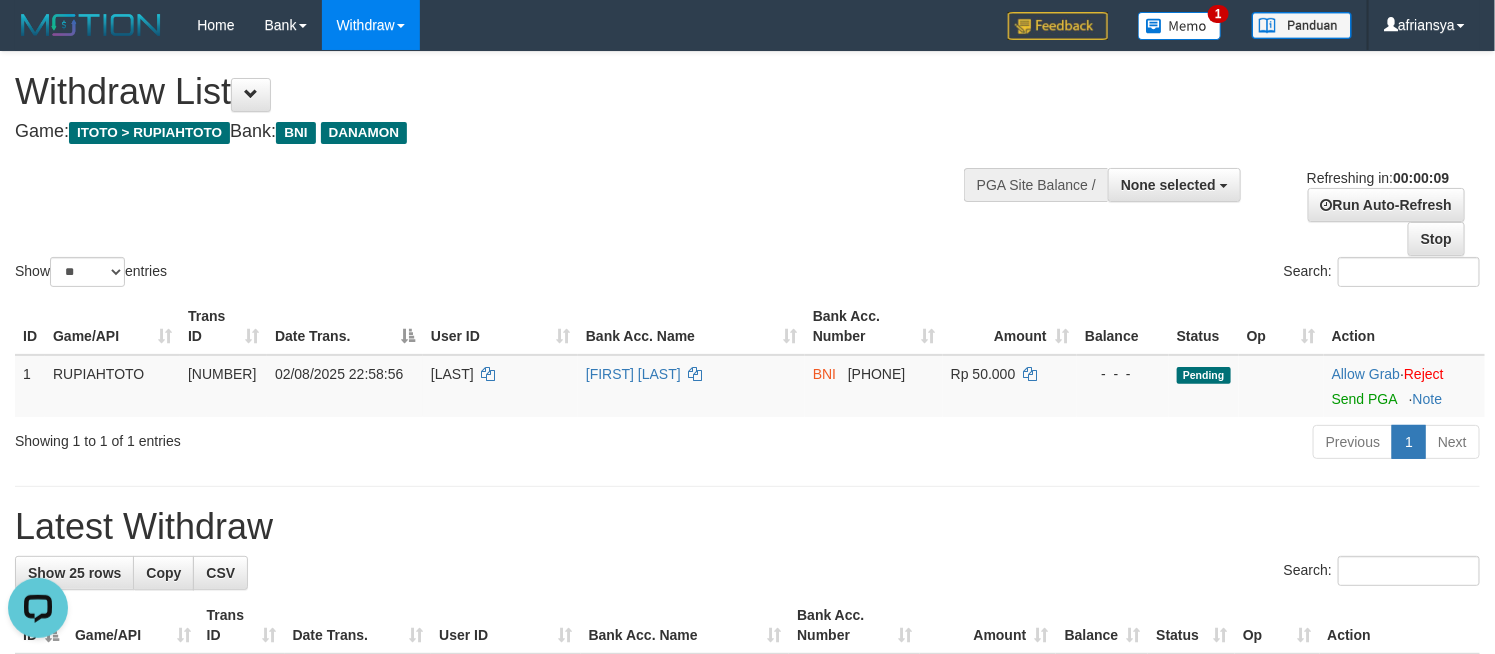 scroll, scrollTop: 0, scrollLeft: 0, axis: both 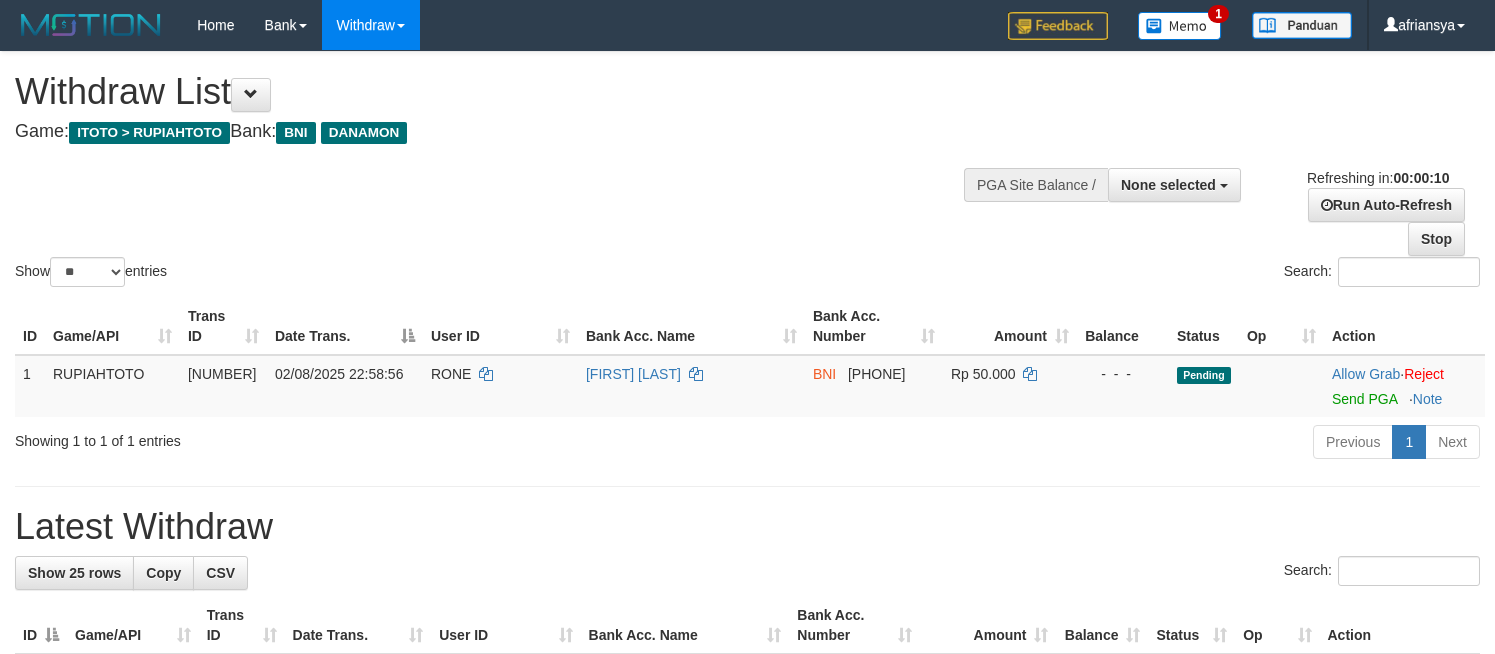 select 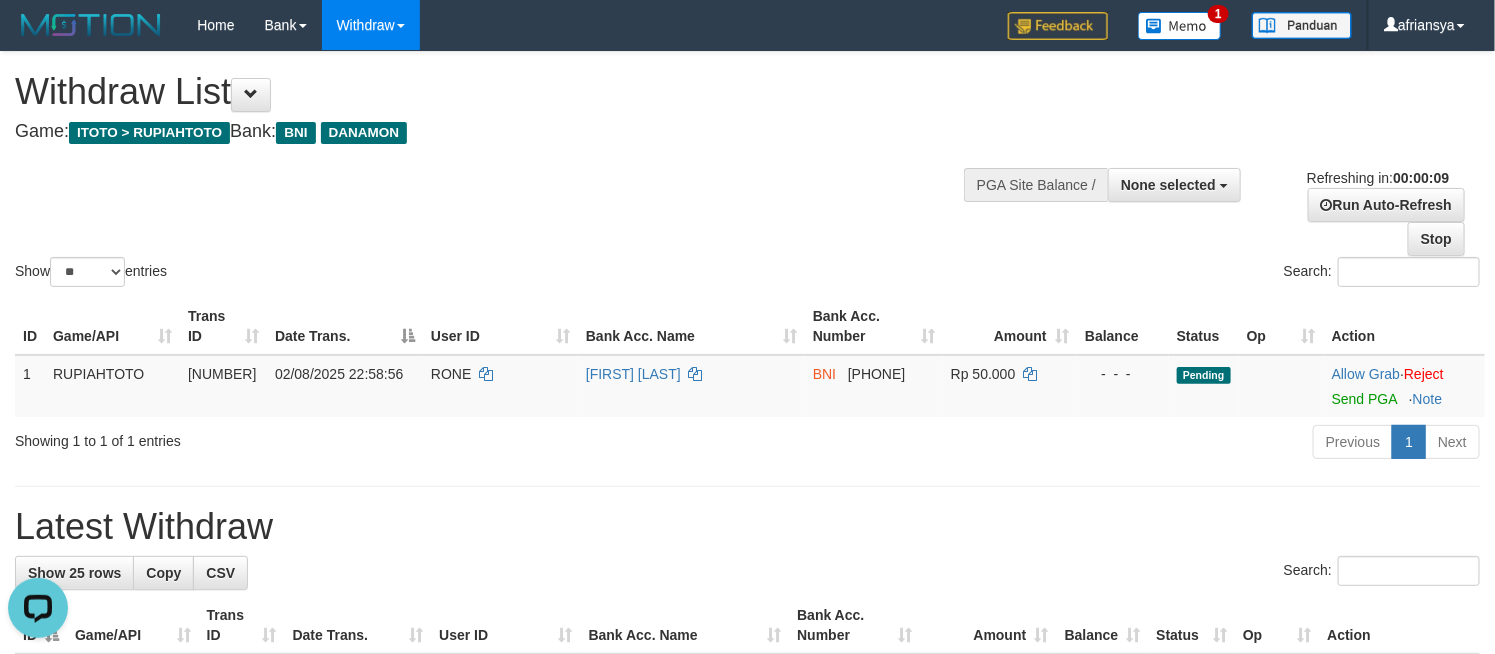 scroll, scrollTop: 0, scrollLeft: 0, axis: both 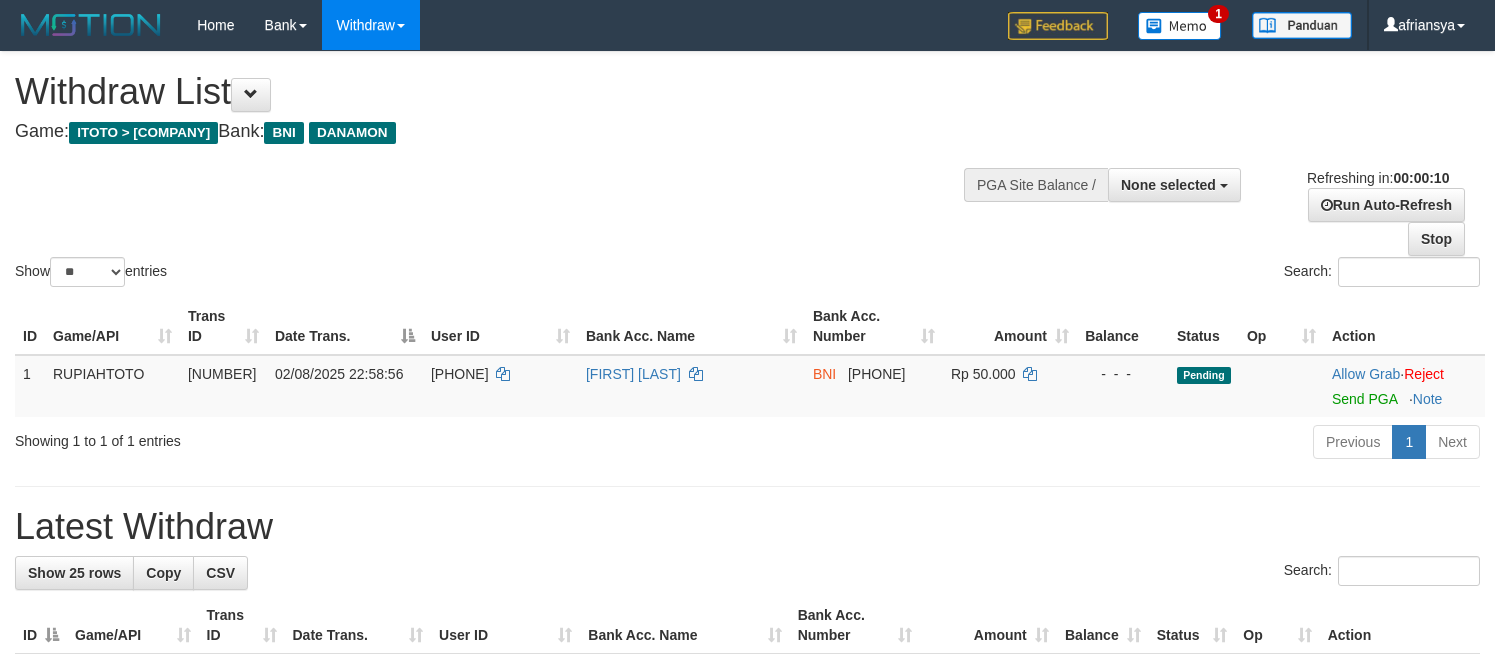 select 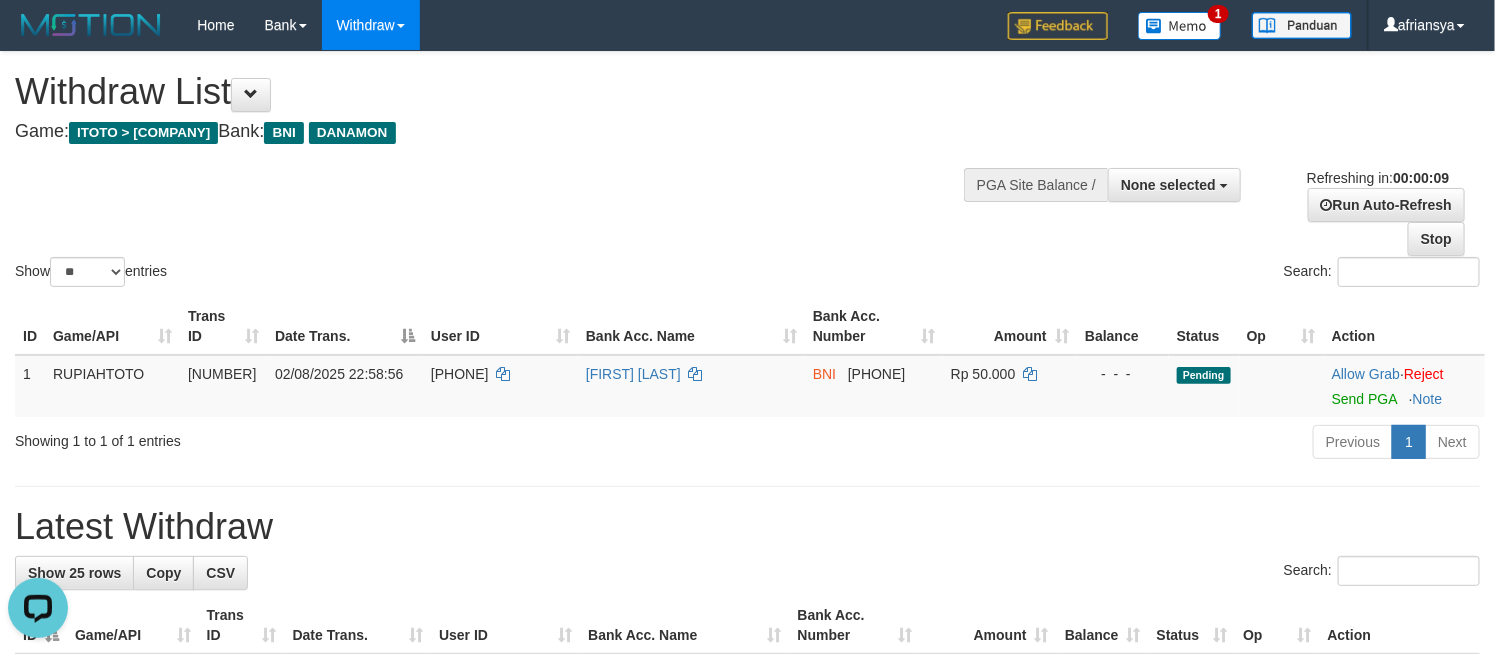 scroll, scrollTop: 0, scrollLeft: 0, axis: both 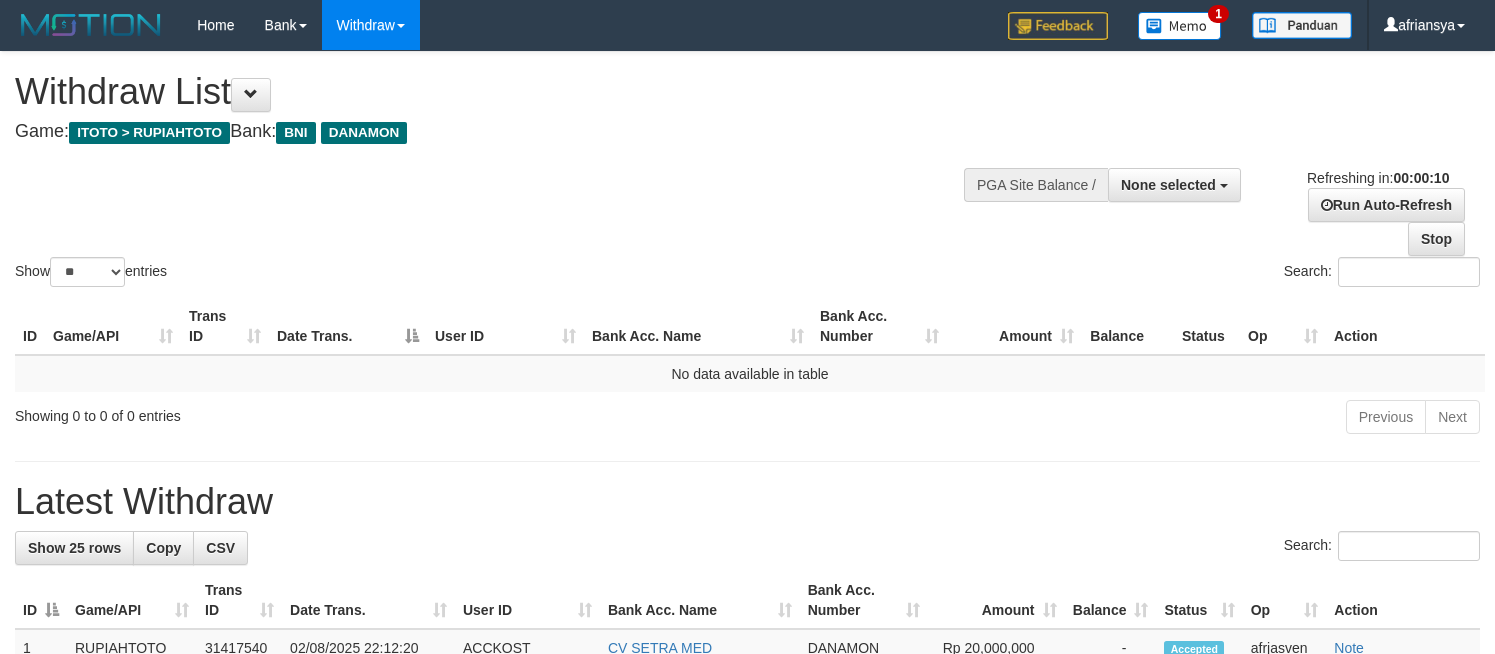 select 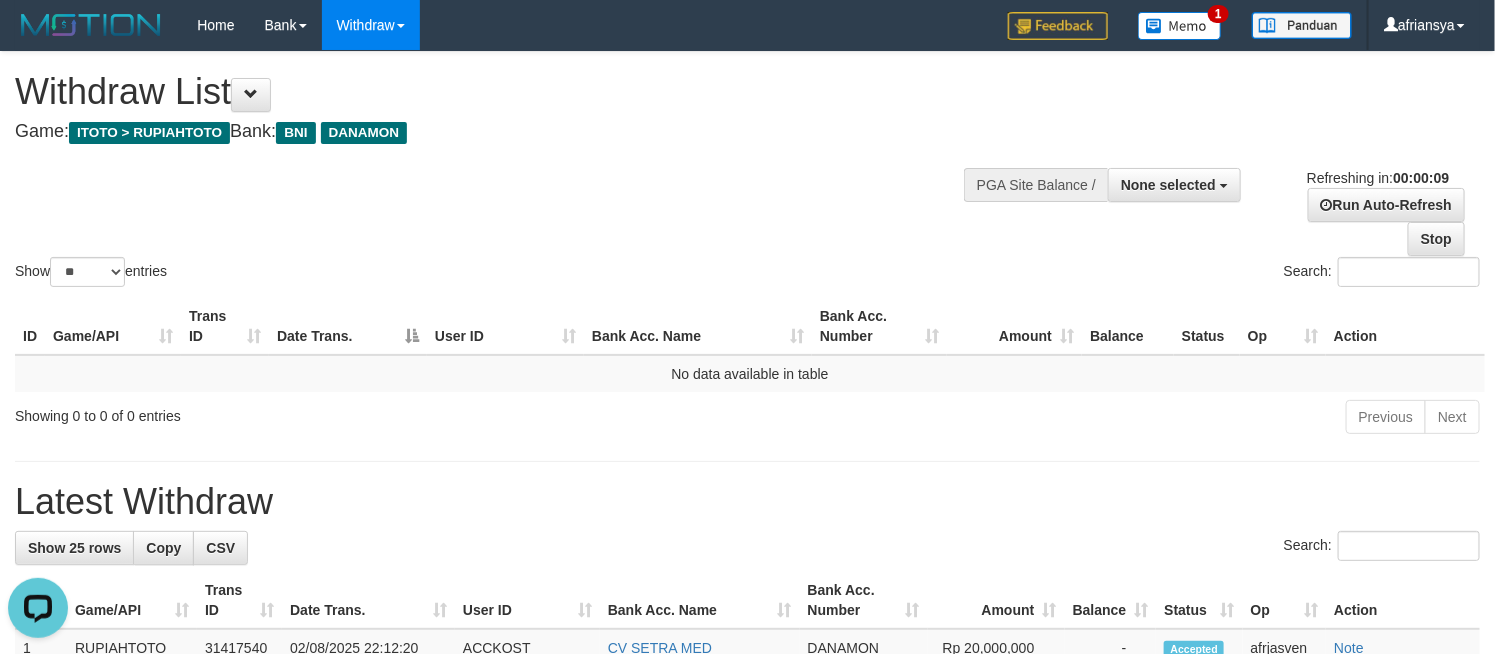 scroll, scrollTop: 0, scrollLeft: 0, axis: both 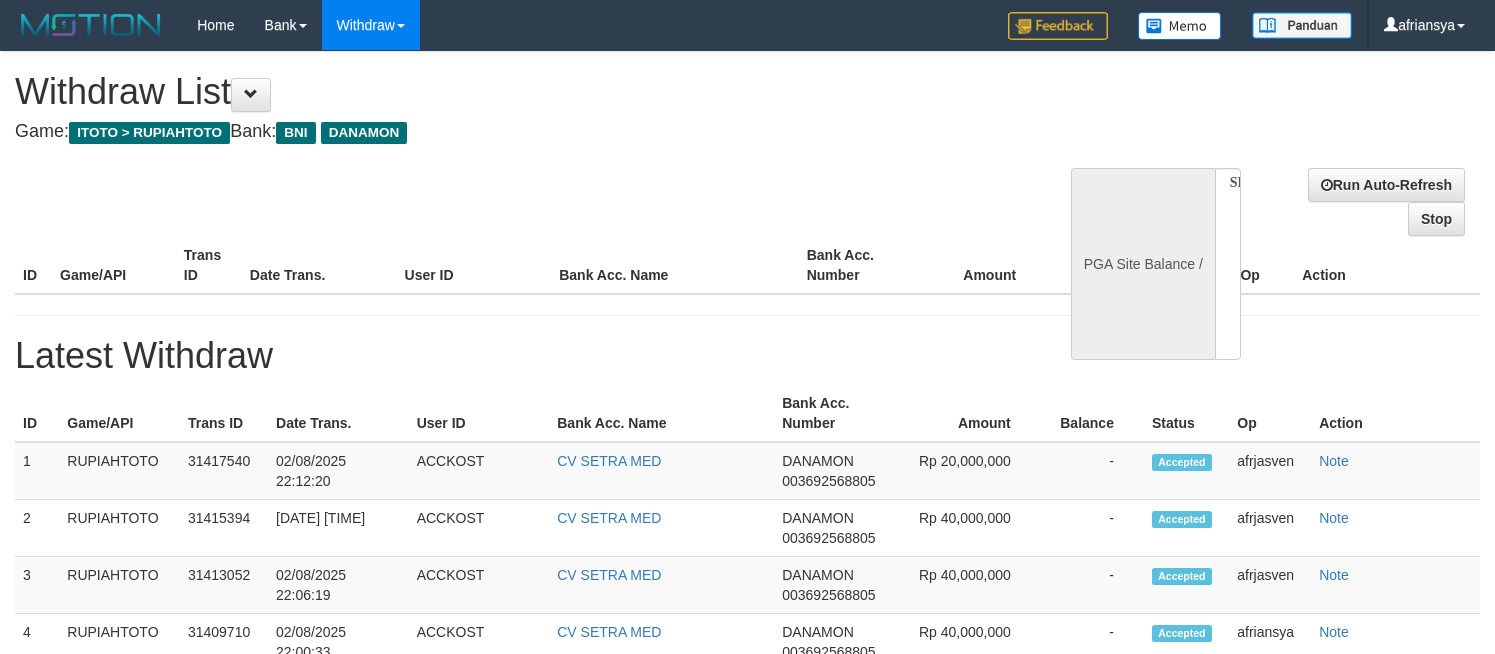 select 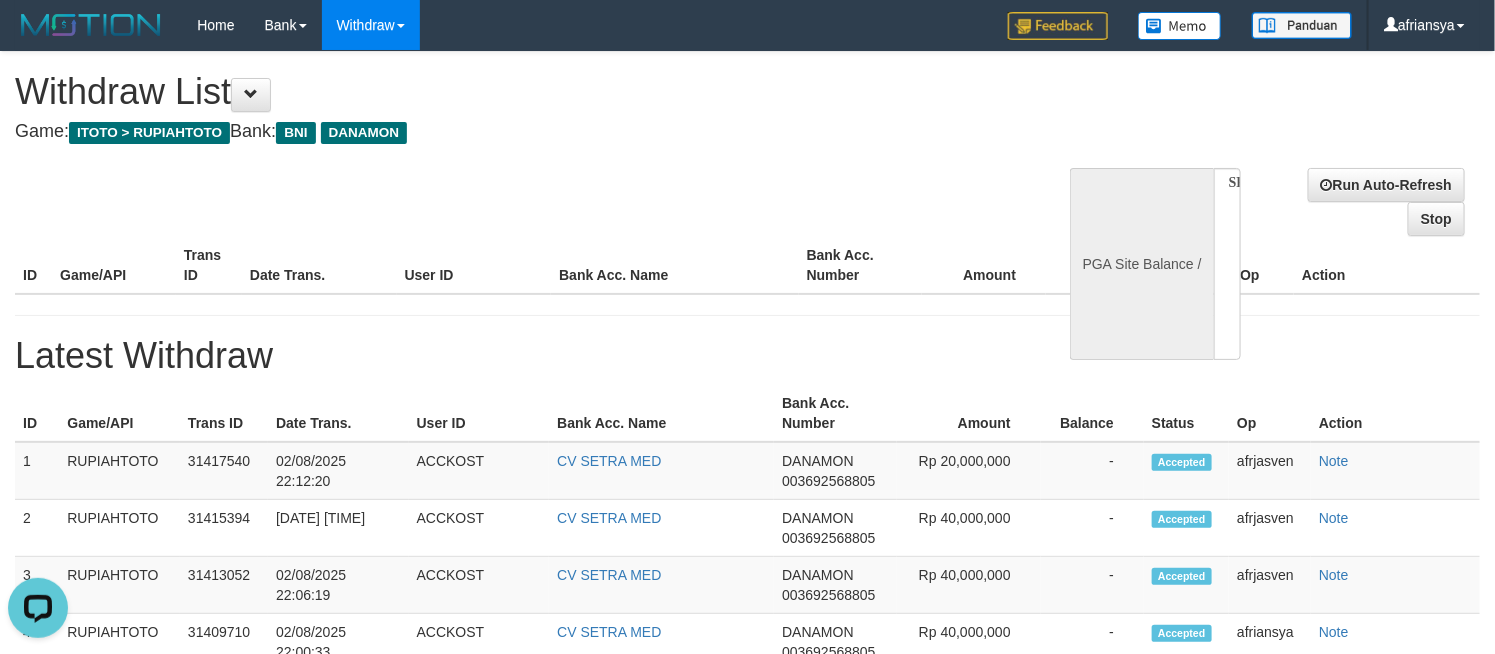 scroll, scrollTop: 0, scrollLeft: 0, axis: both 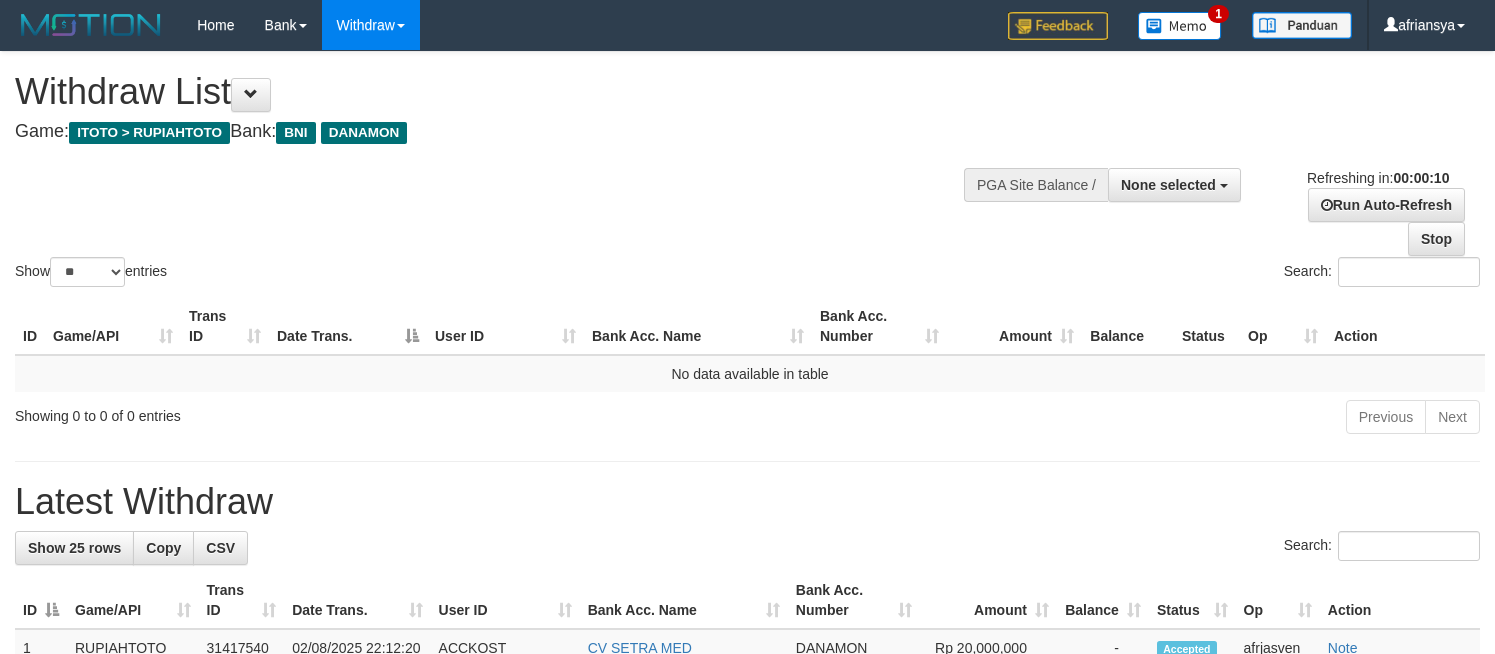 select 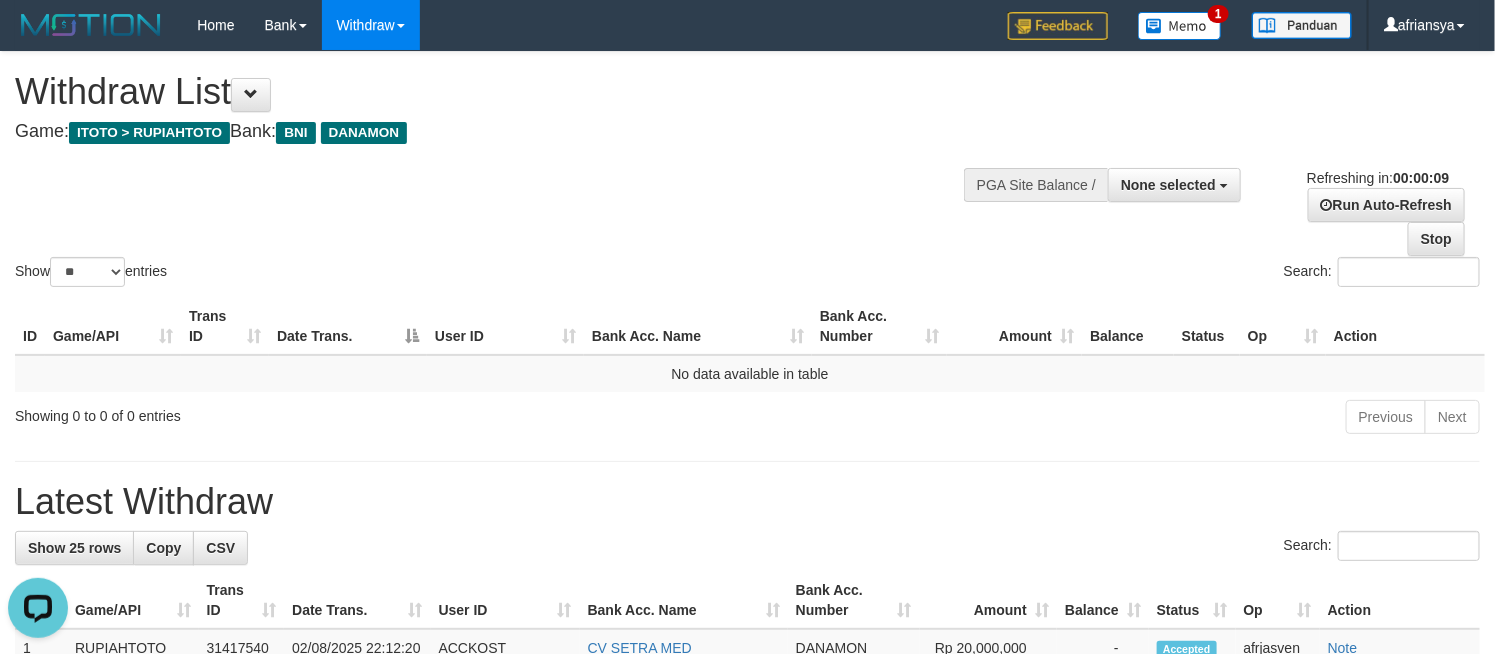 scroll, scrollTop: 0, scrollLeft: 0, axis: both 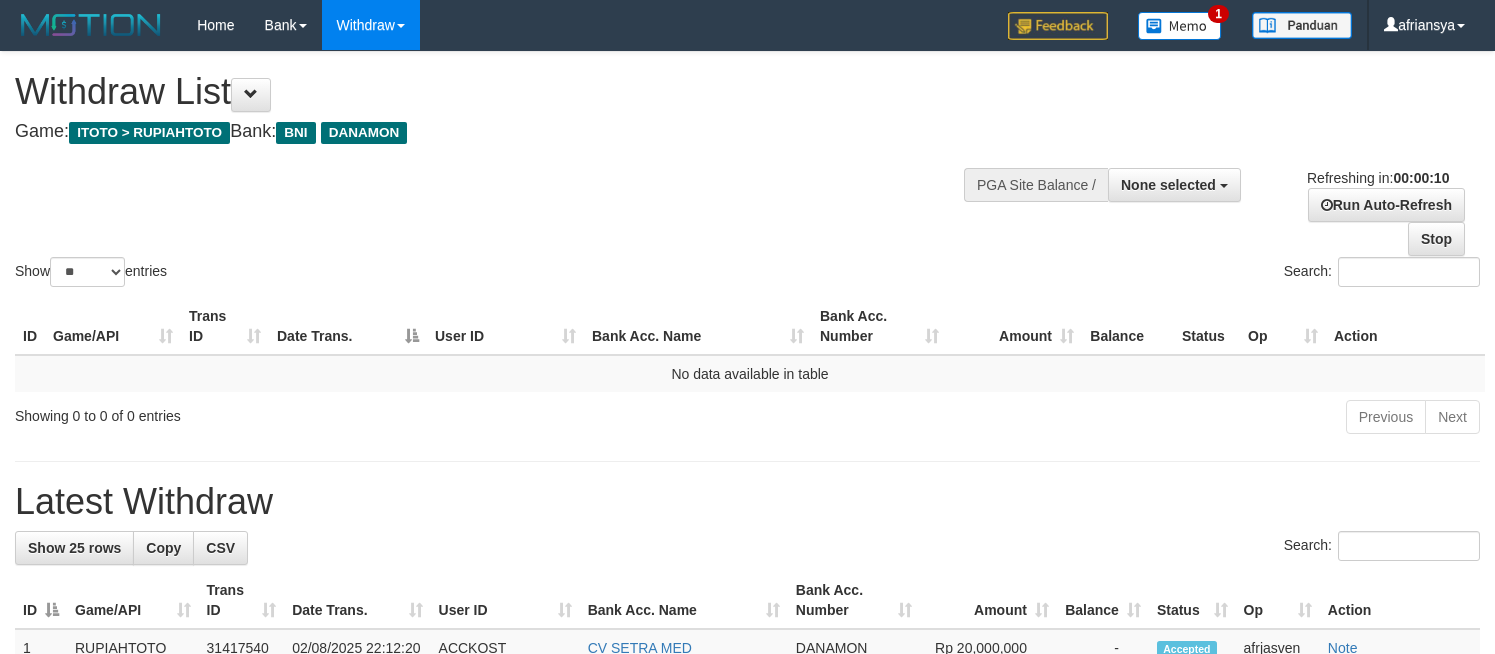 select 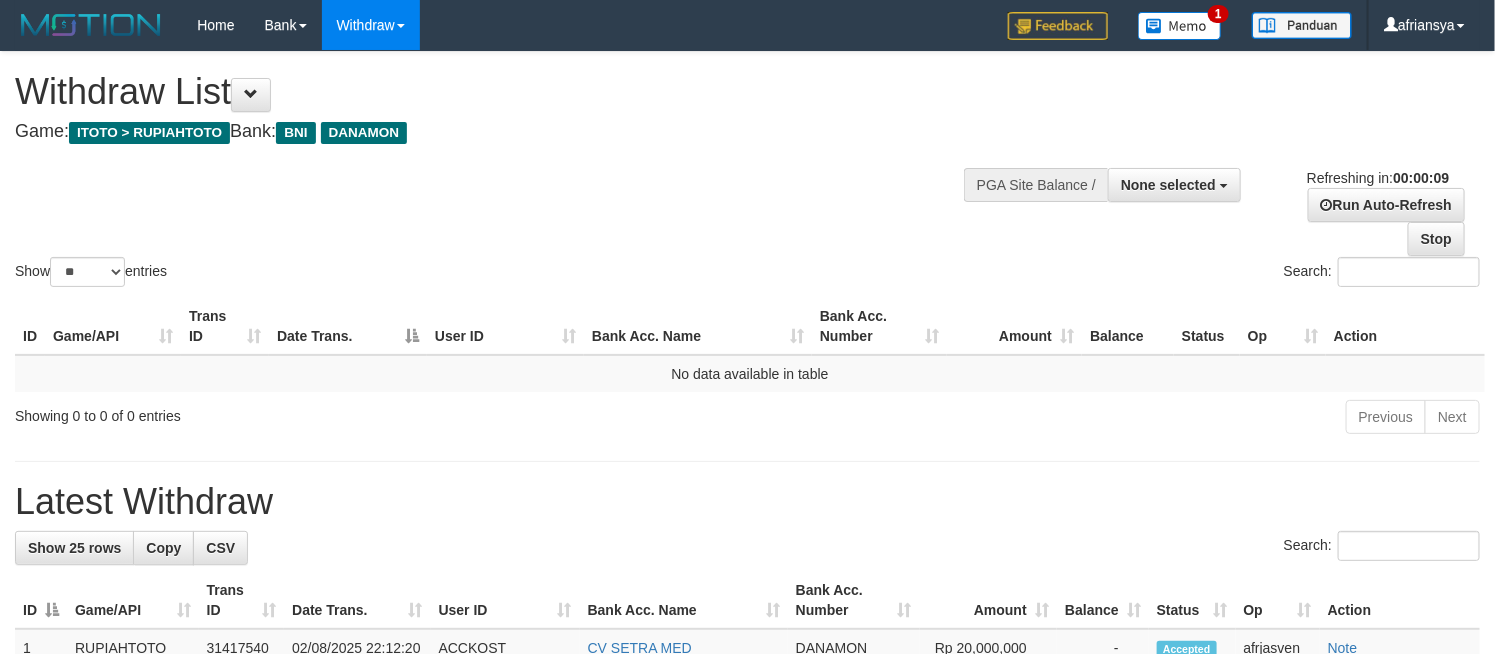 scroll, scrollTop: 0, scrollLeft: 0, axis: both 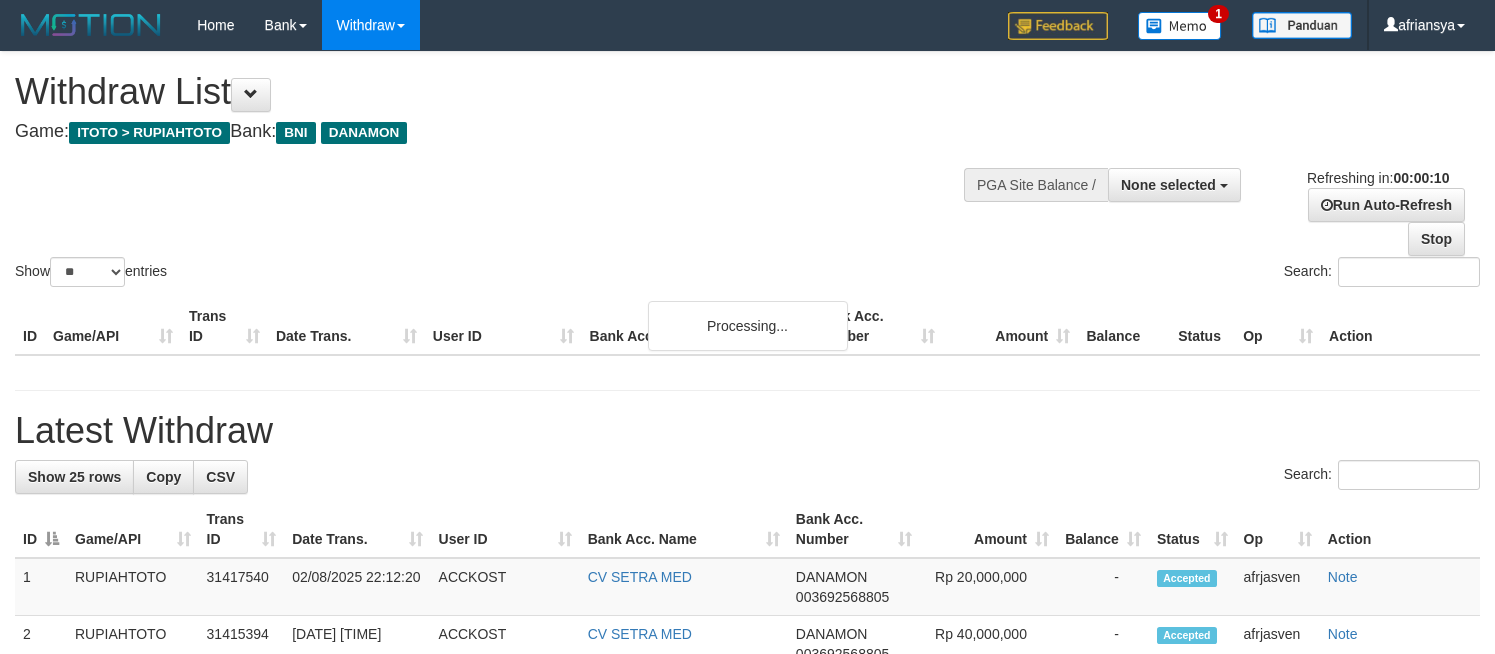 select 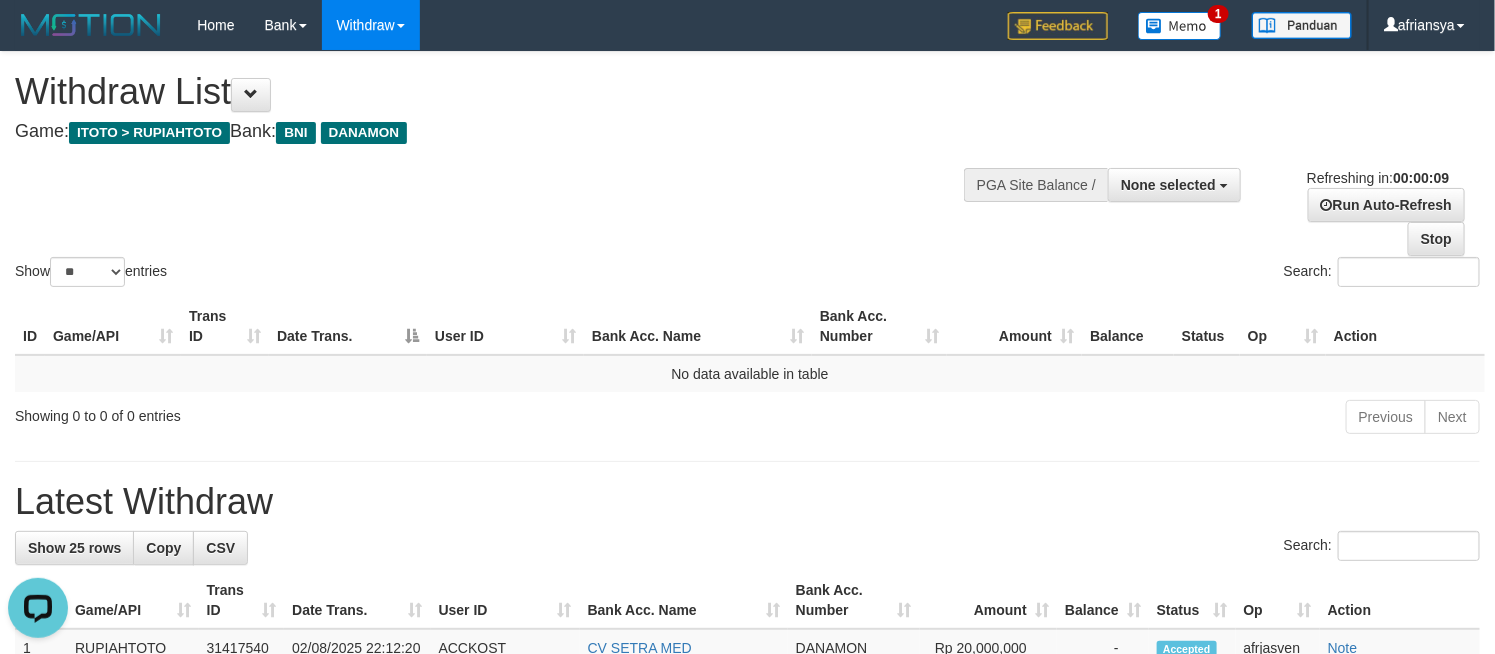 scroll, scrollTop: 0, scrollLeft: 0, axis: both 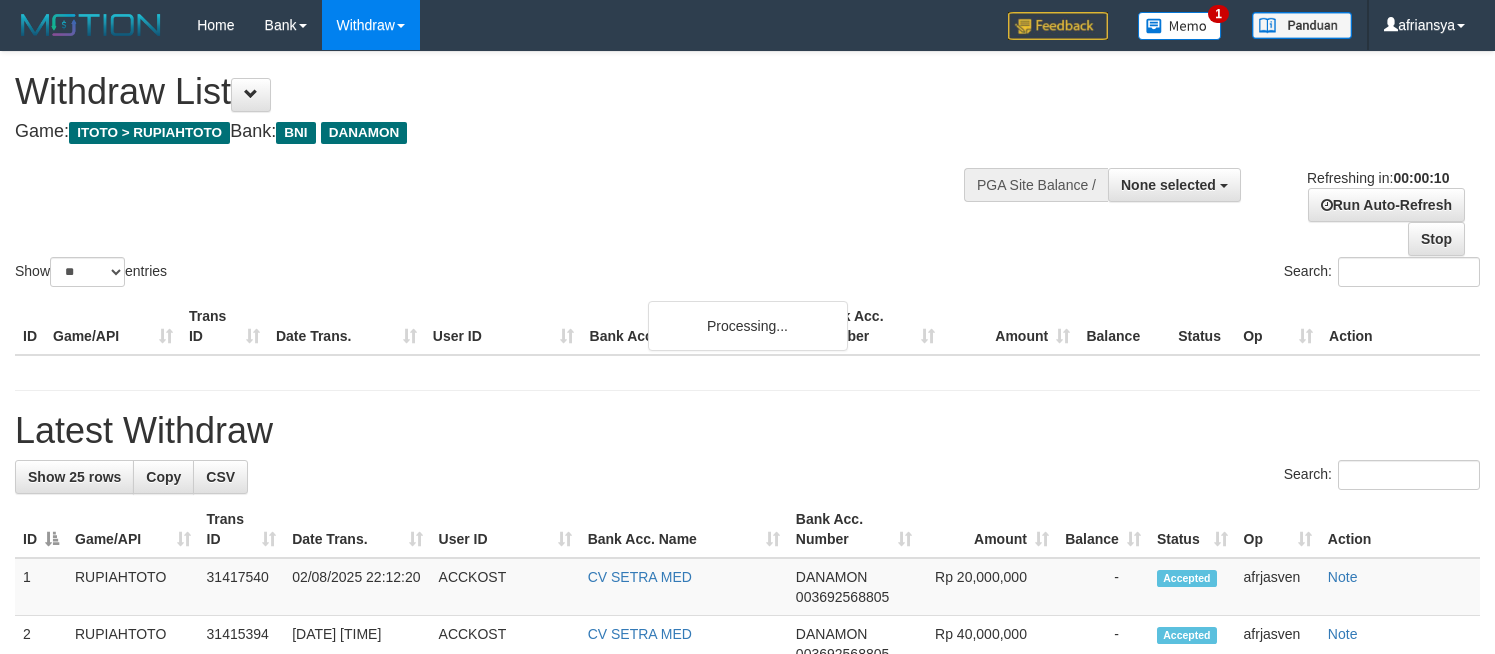 select 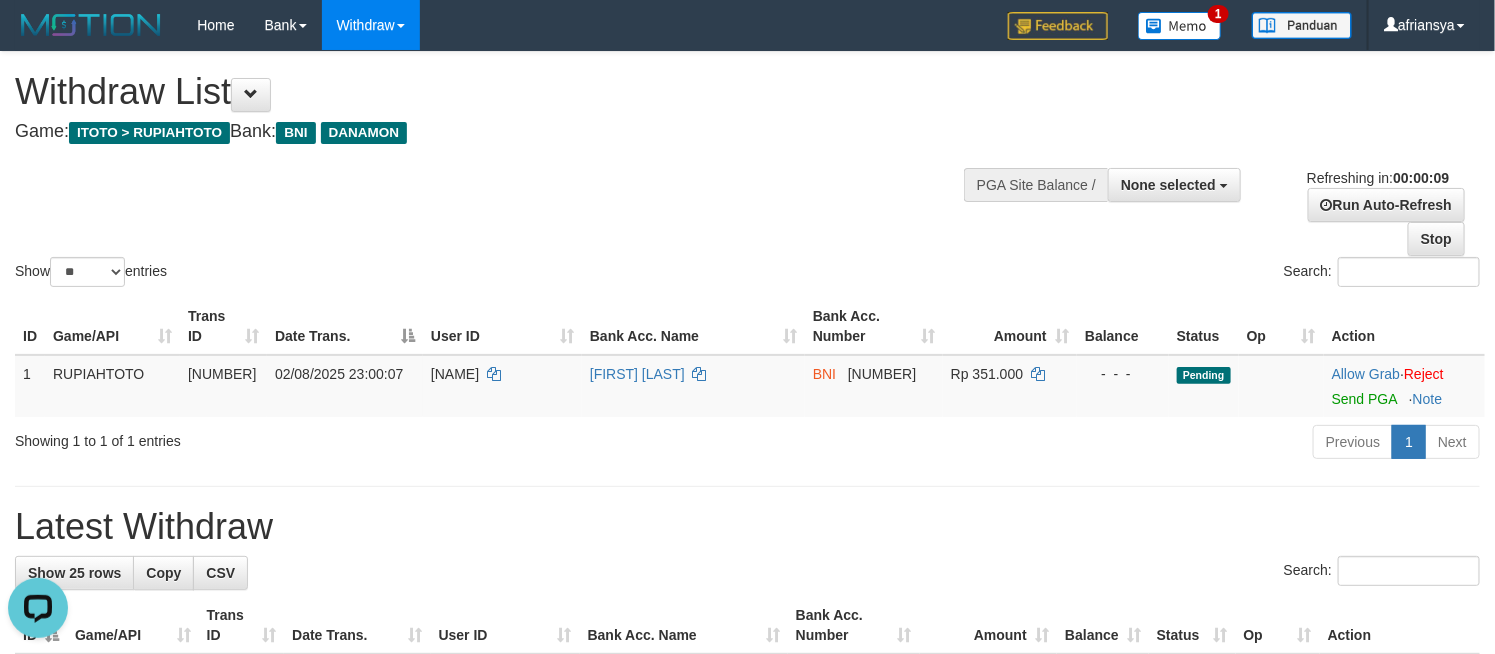 scroll, scrollTop: 0, scrollLeft: 0, axis: both 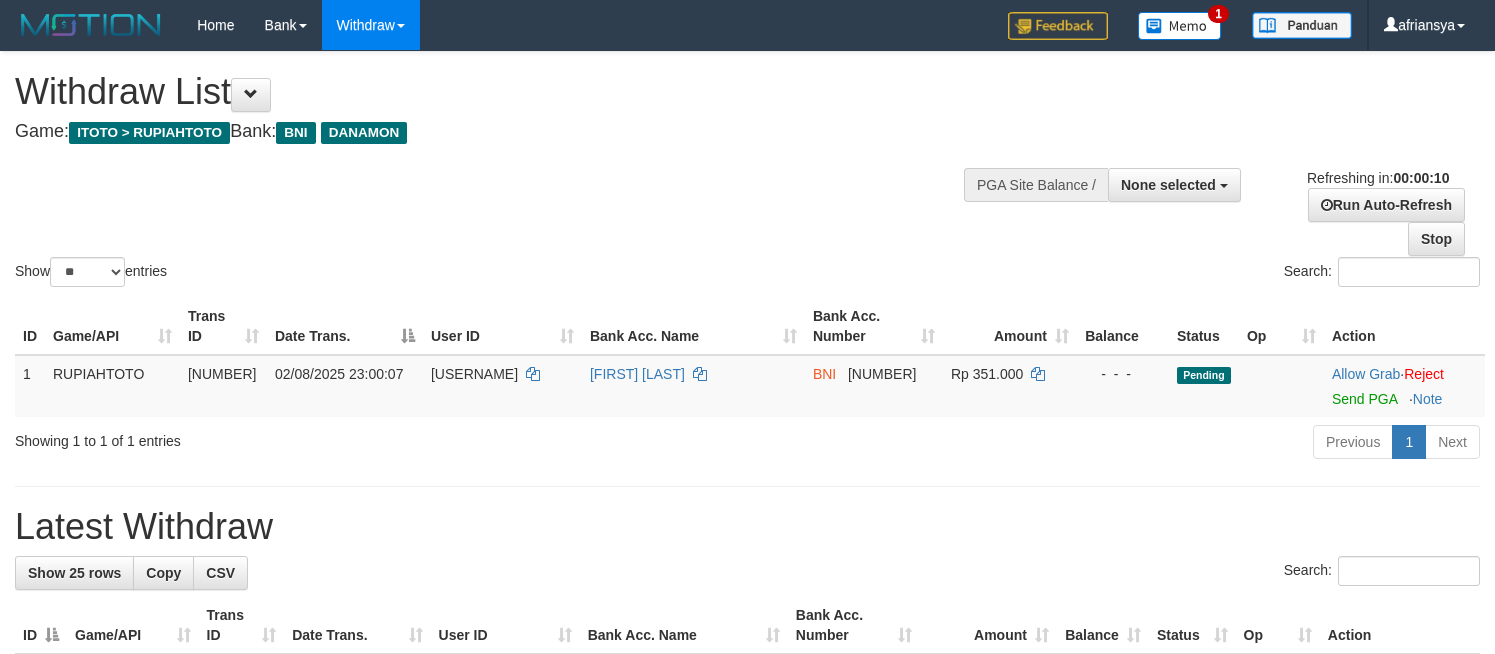 select 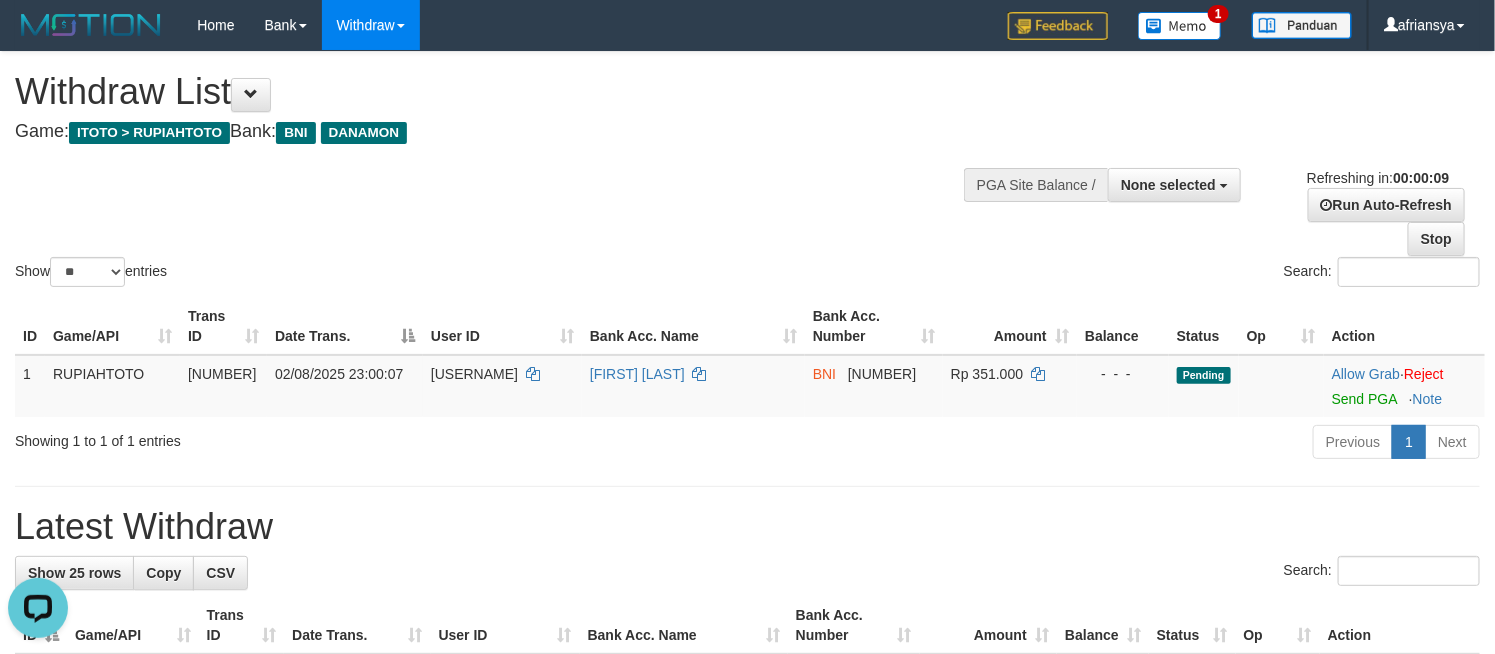 scroll, scrollTop: 0, scrollLeft: 0, axis: both 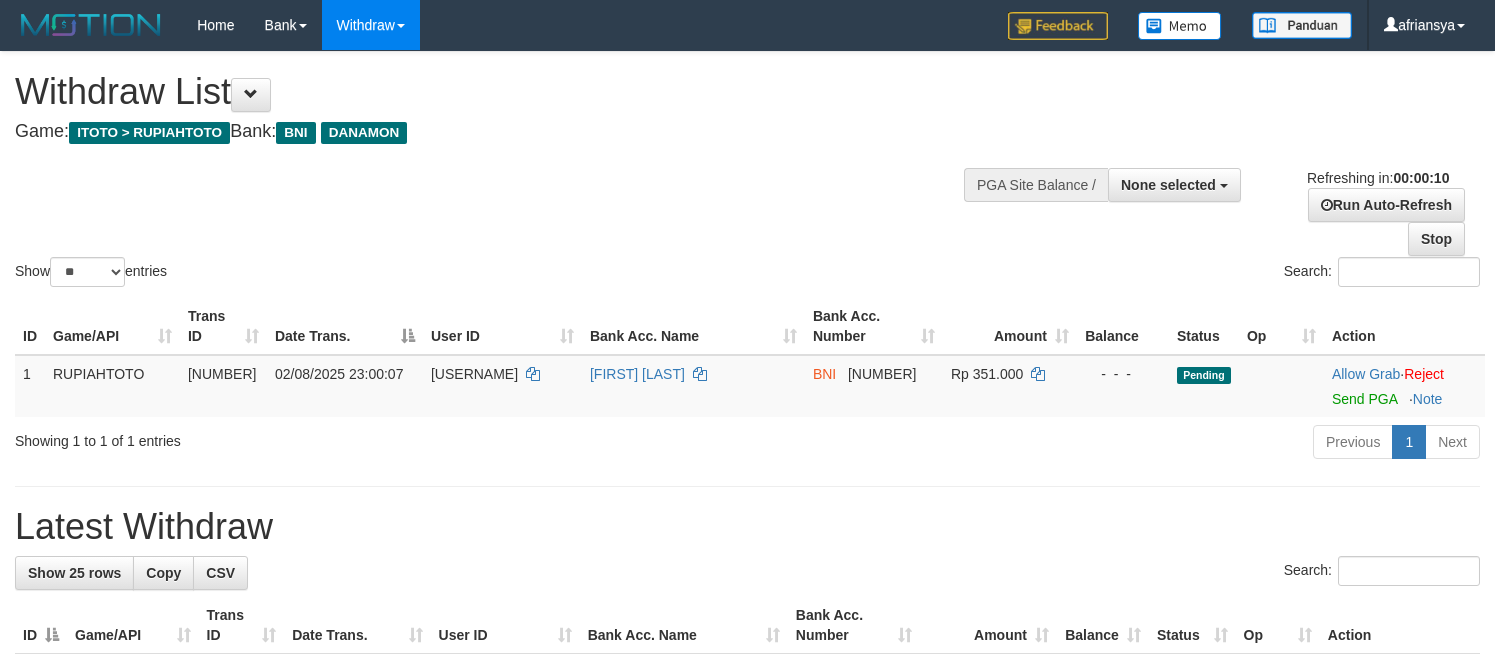 select 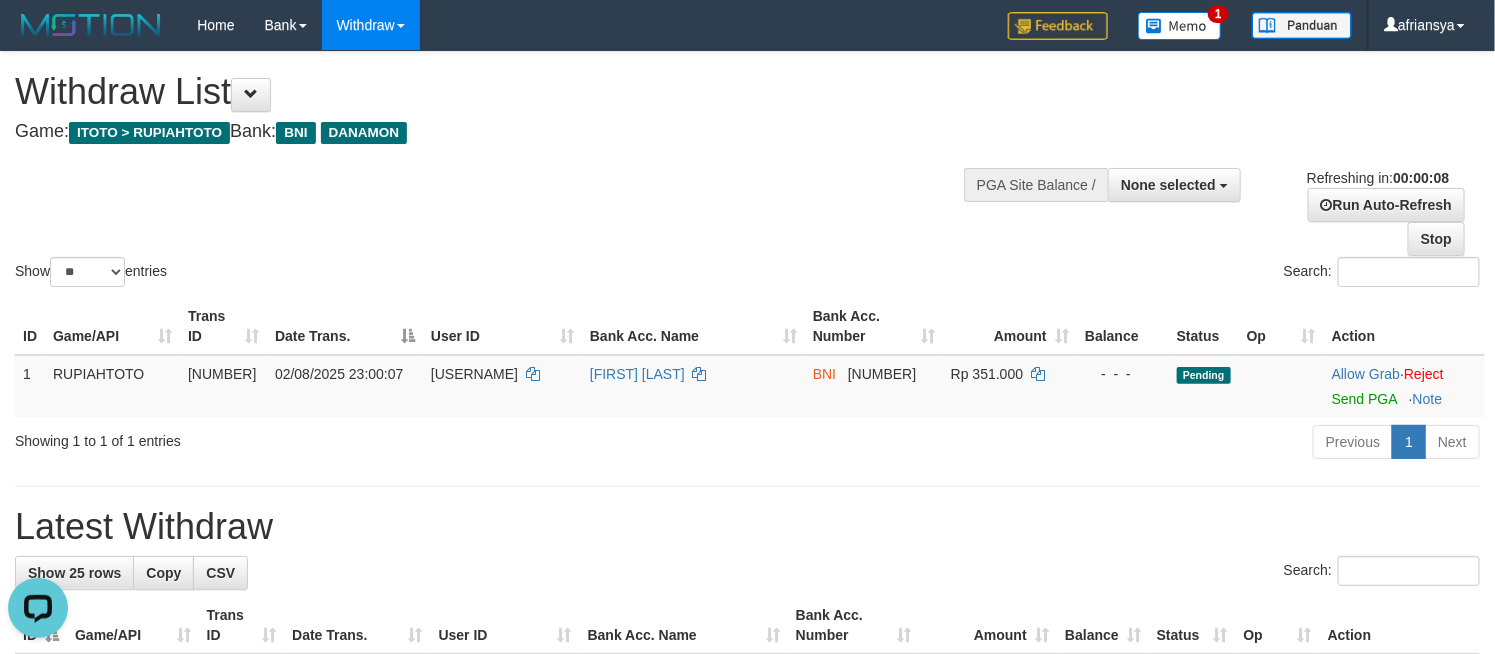 scroll, scrollTop: 0, scrollLeft: 0, axis: both 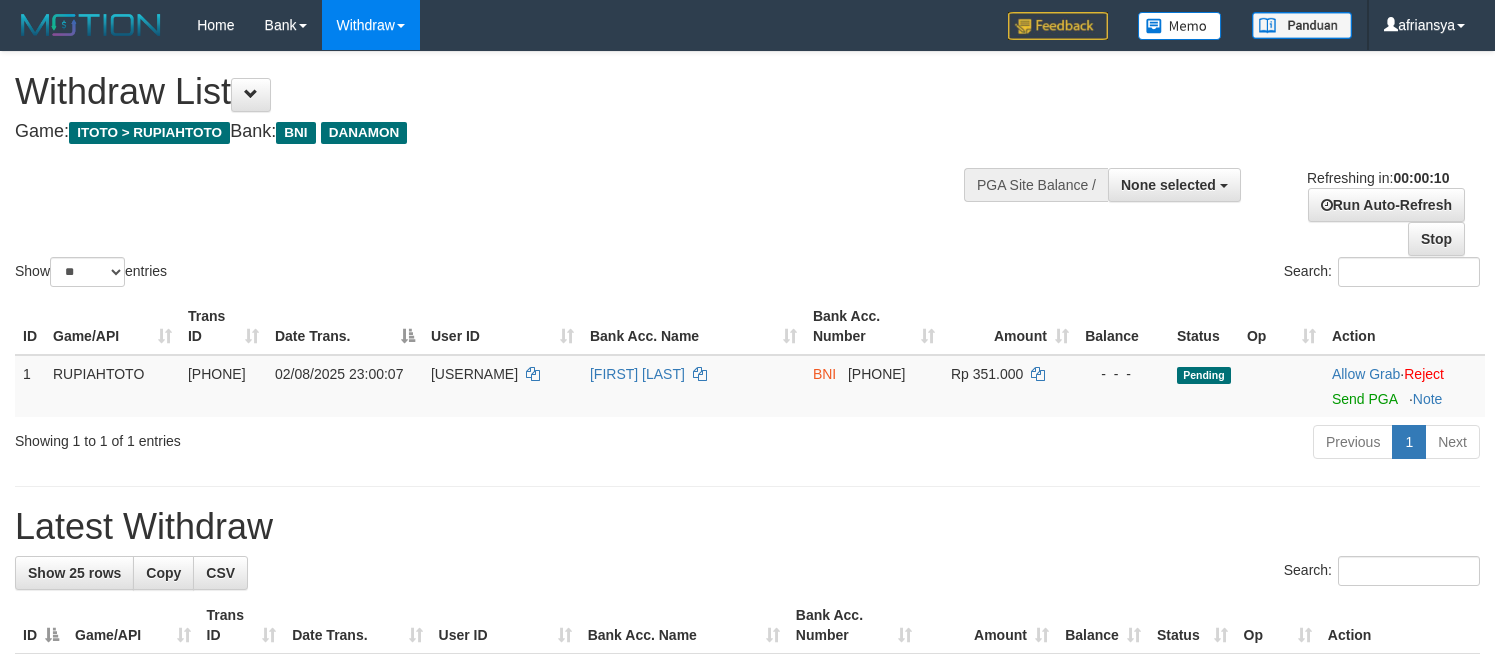 select 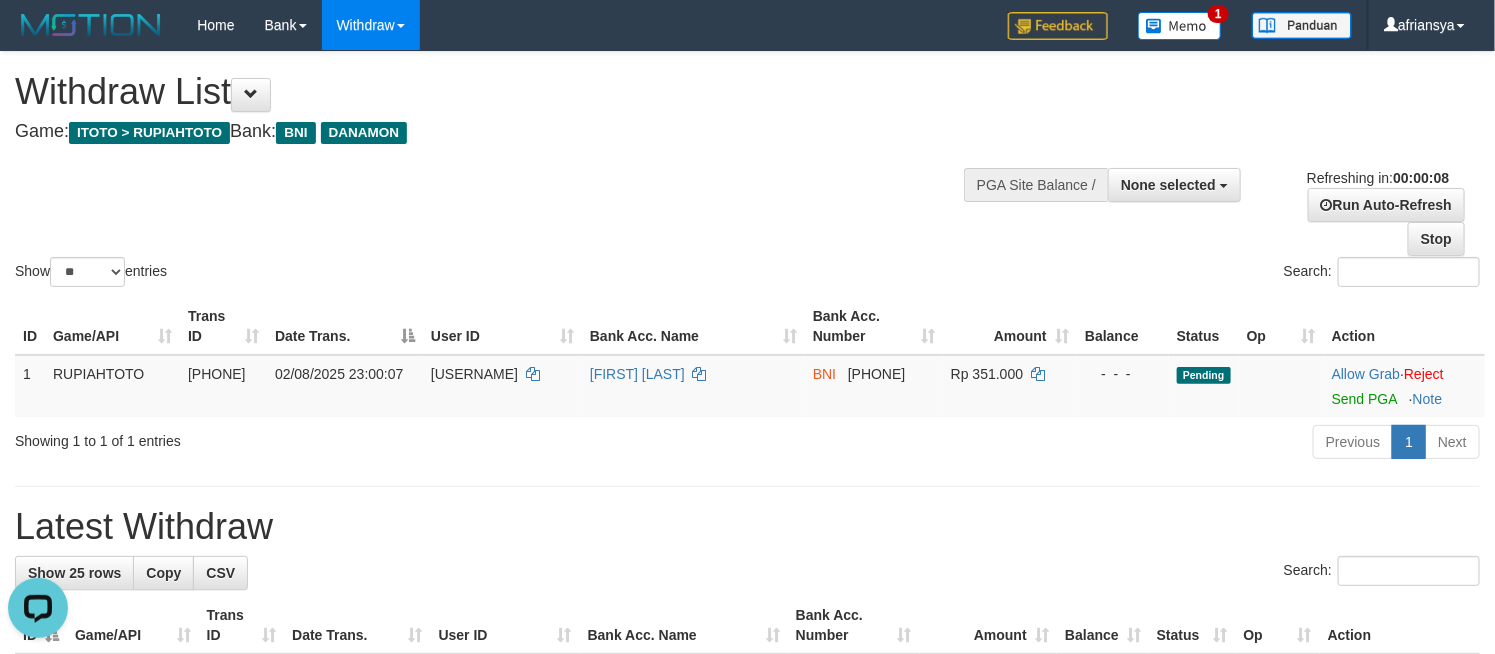 scroll, scrollTop: 0, scrollLeft: 0, axis: both 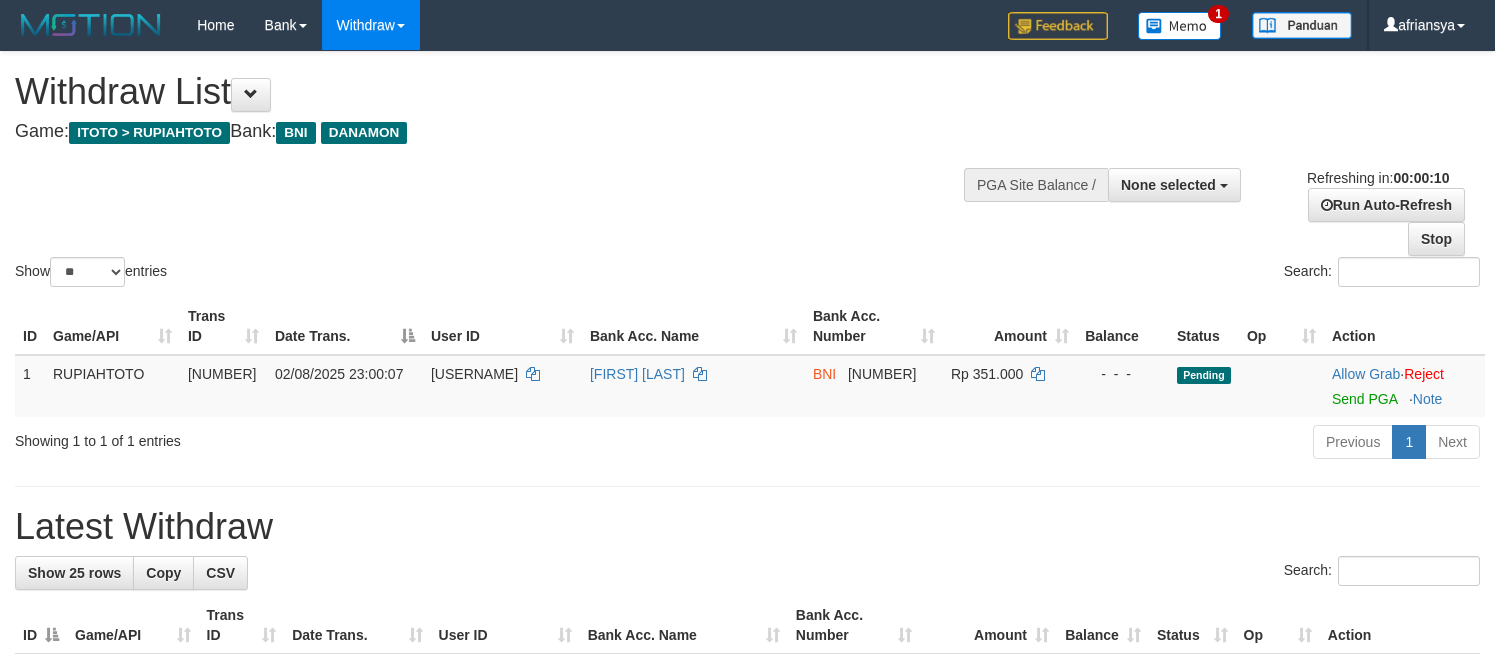 select 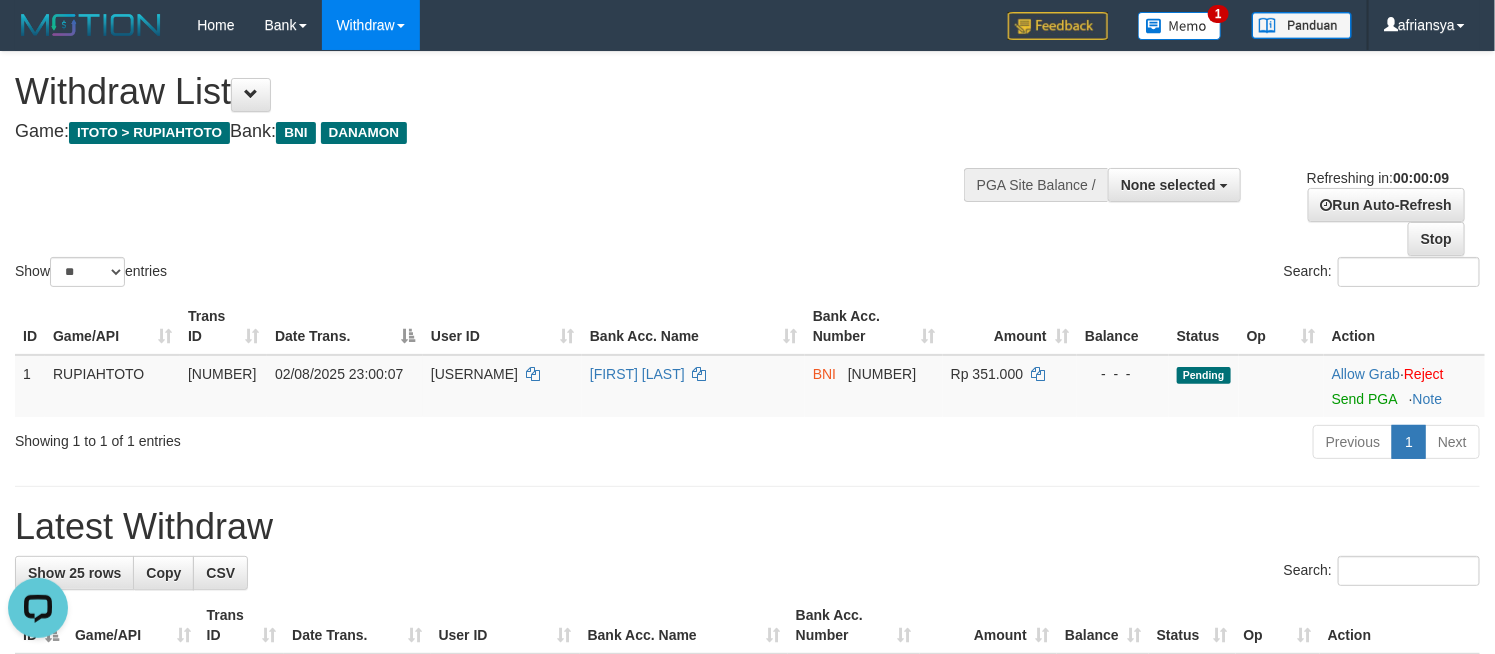 scroll, scrollTop: 0, scrollLeft: 0, axis: both 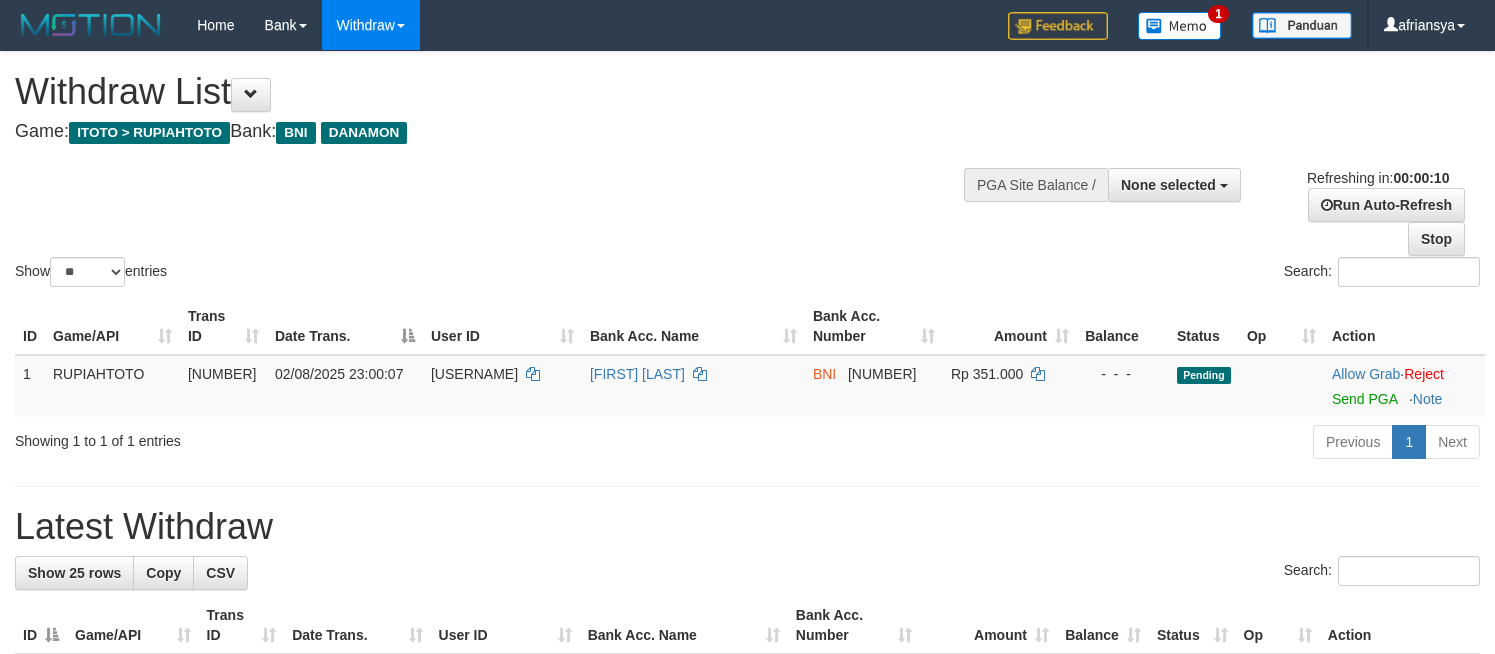 select 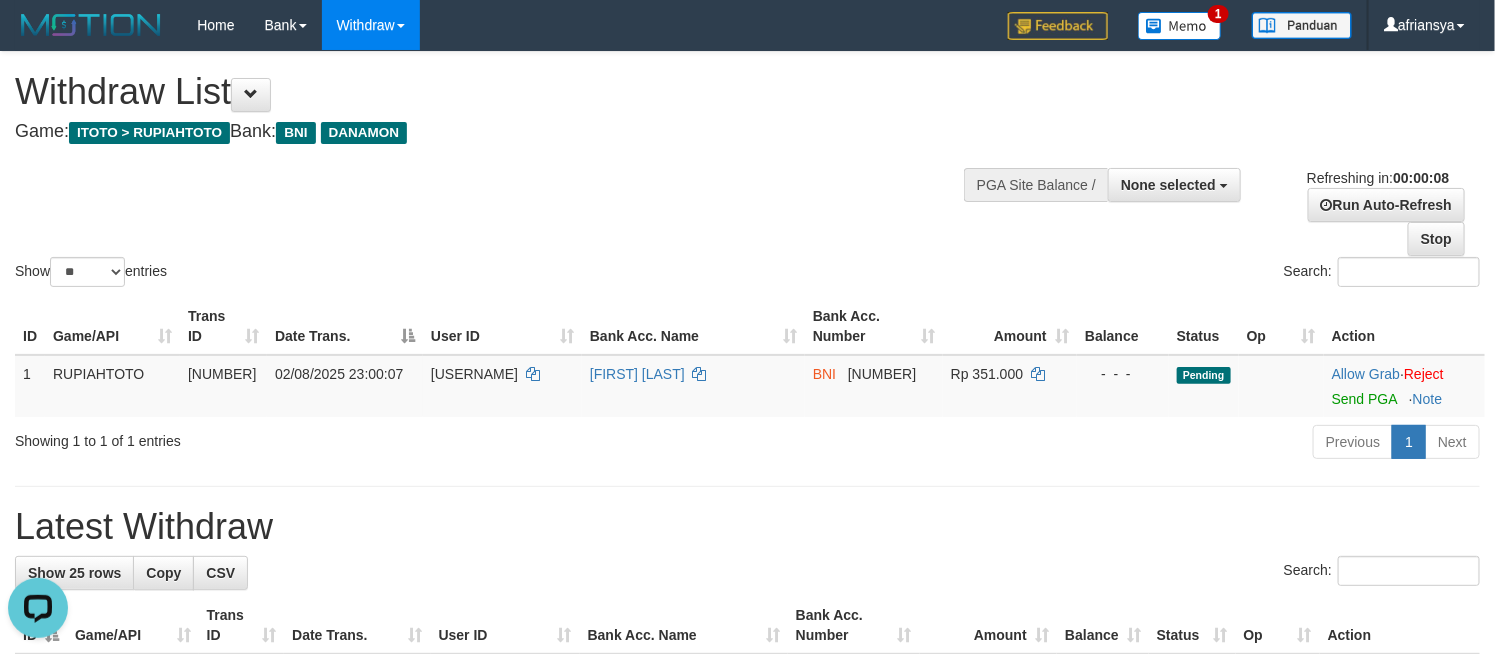 scroll, scrollTop: 0, scrollLeft: 0, axis: both 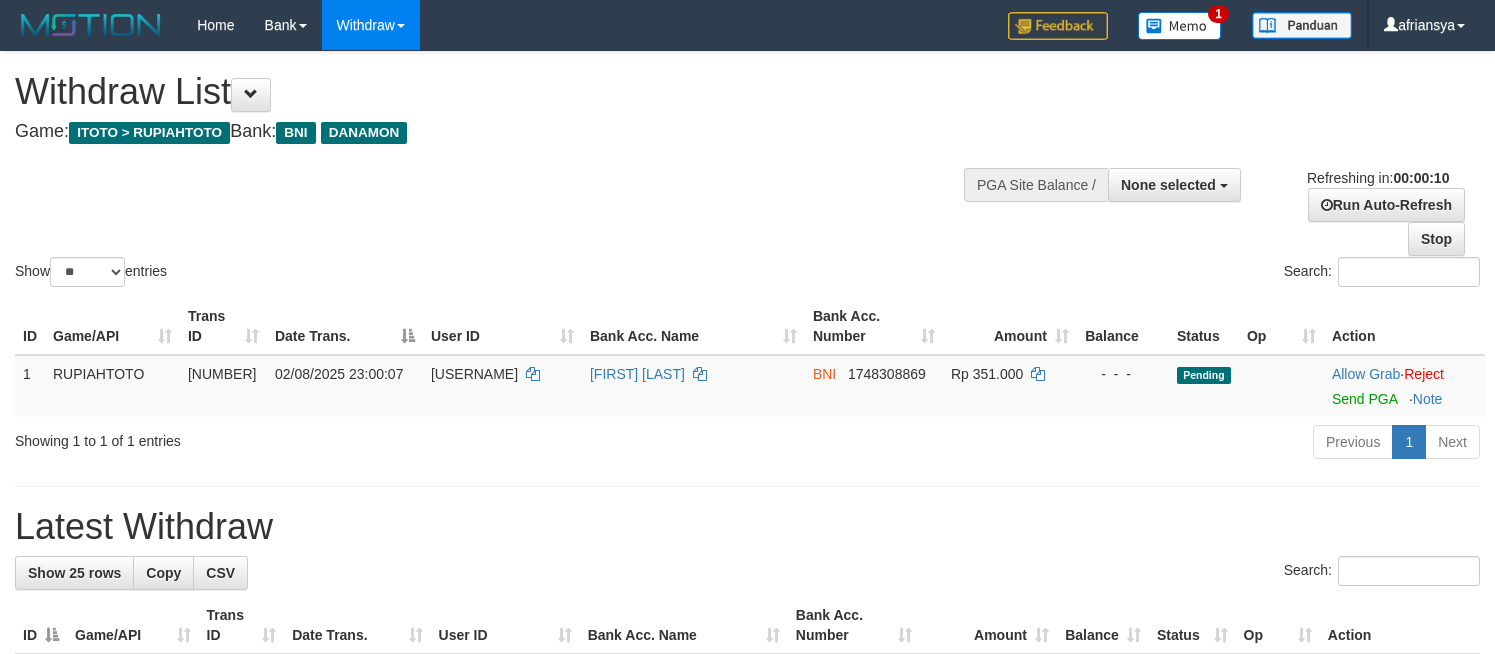 select 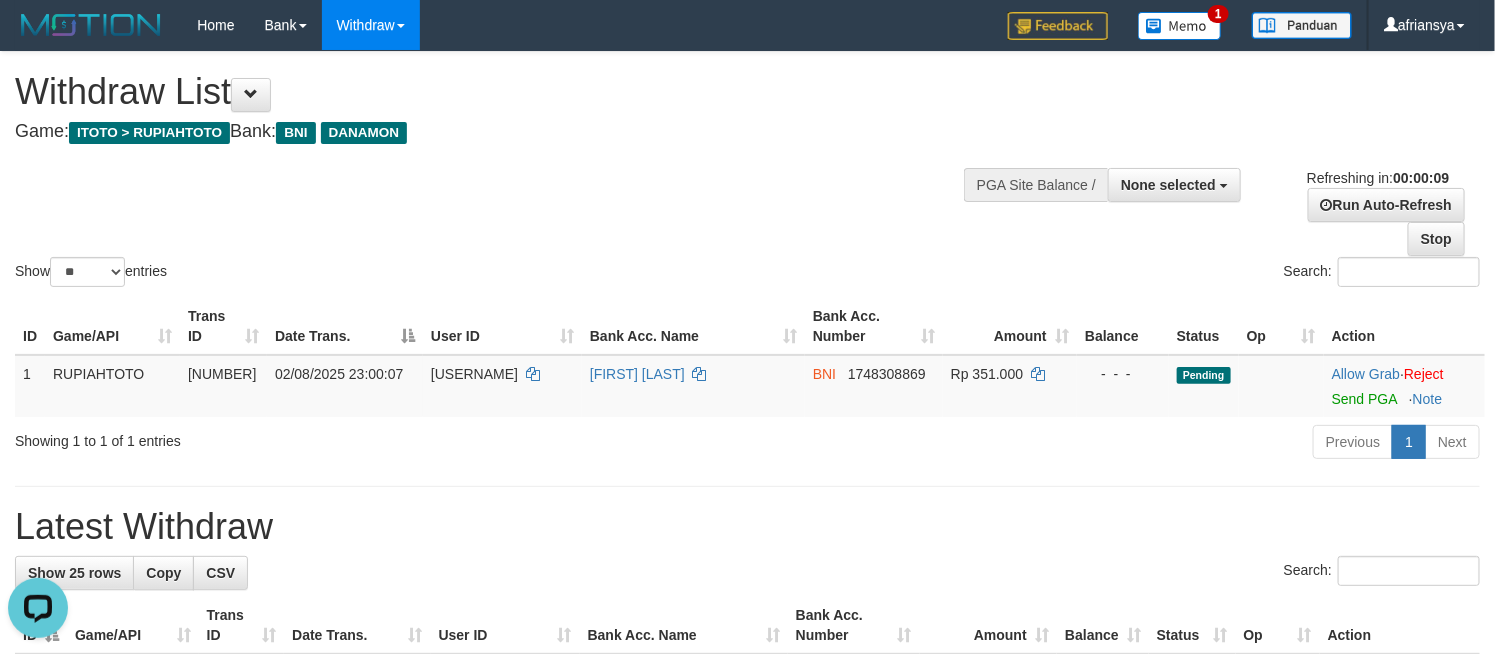 scroll, scrollTop: 0, scrollLeft: 0, axis: both 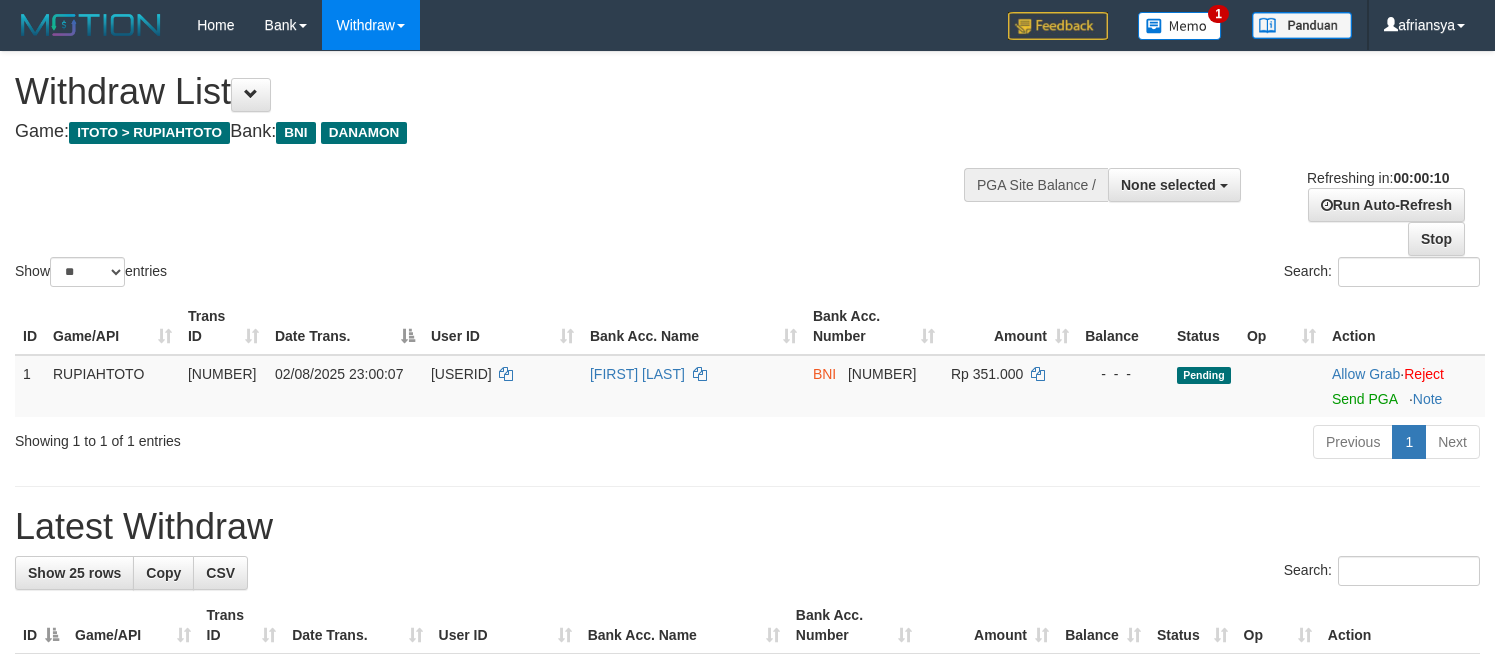 select 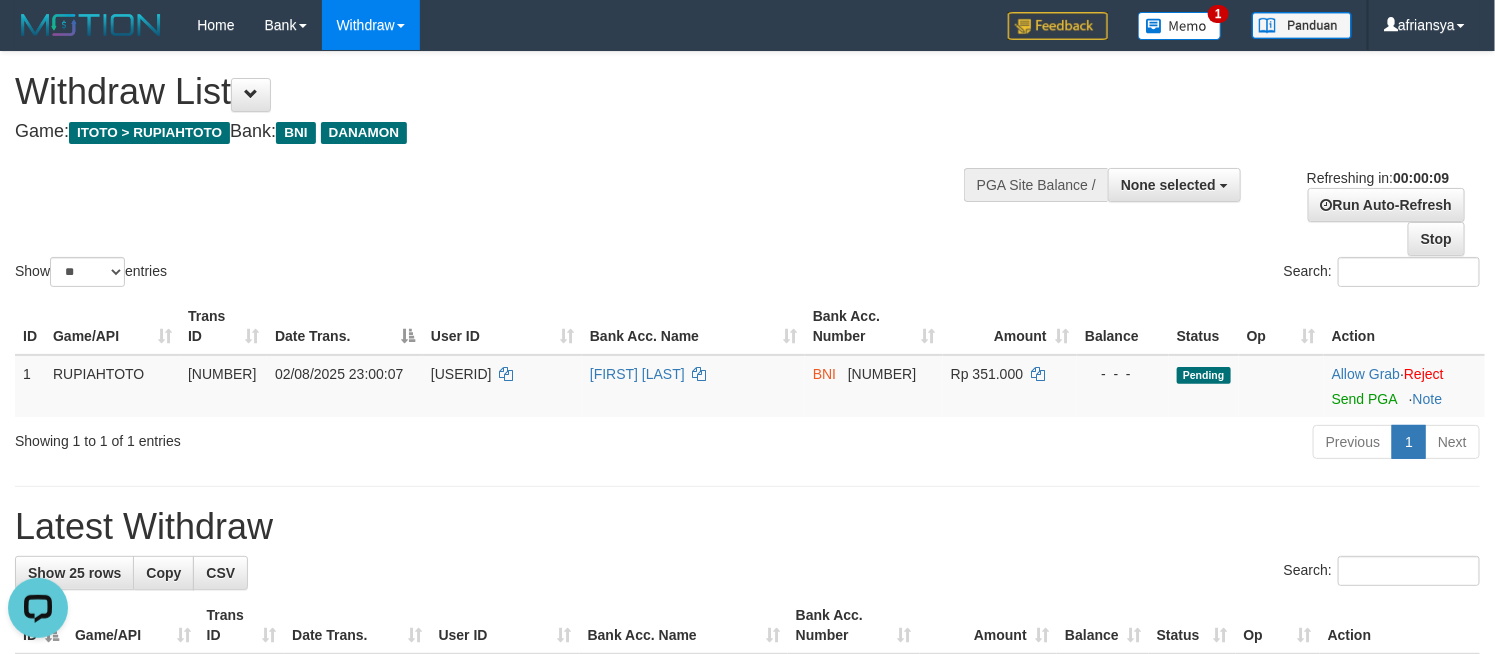 scroll, scrollTop: 0, scrollLeft: 0, axis: both 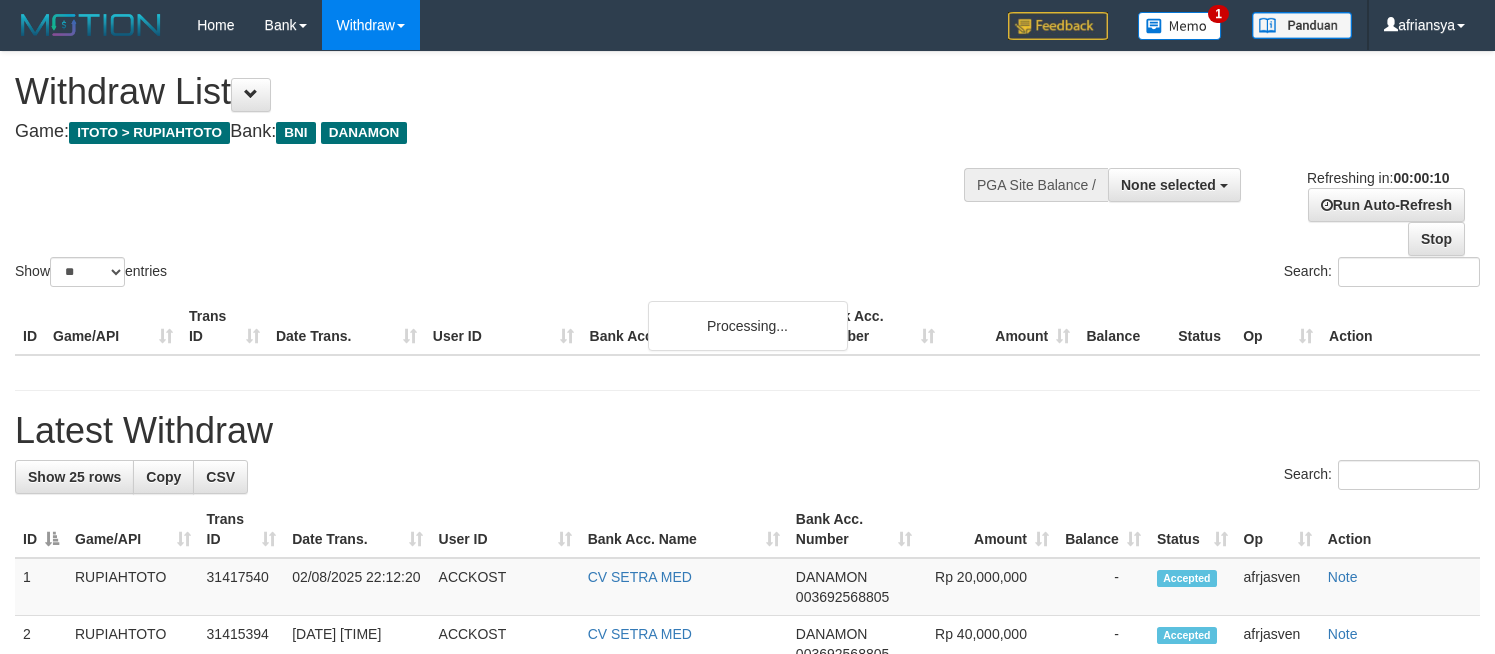 select 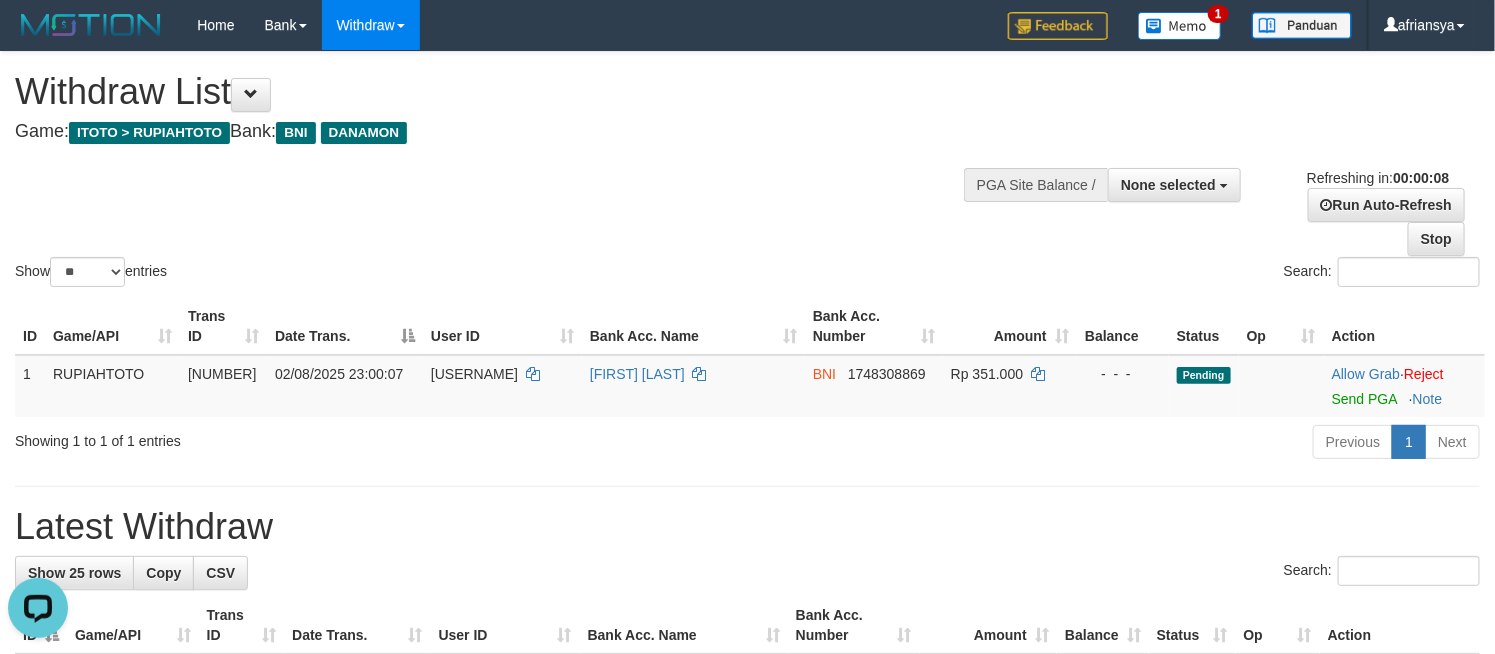 scroll, scrollTop: 0, scrollLeft: 0, axis: both 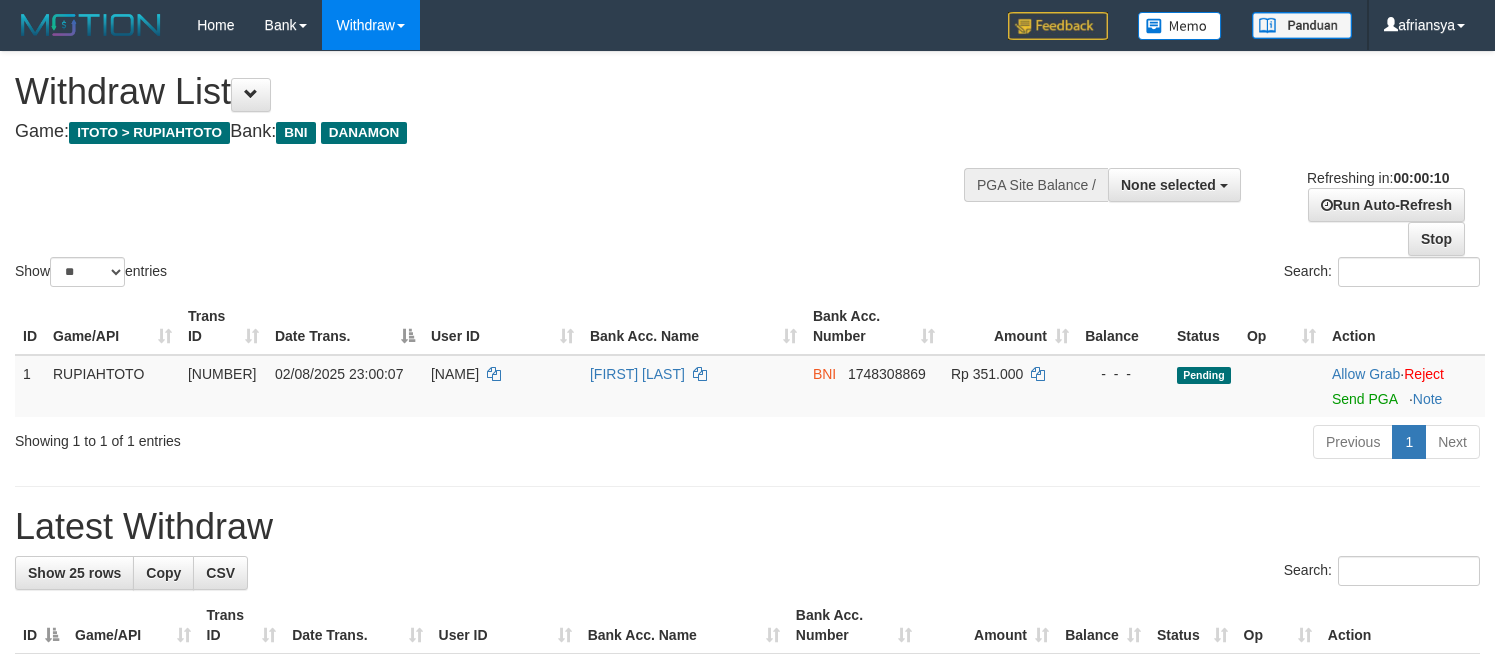 select 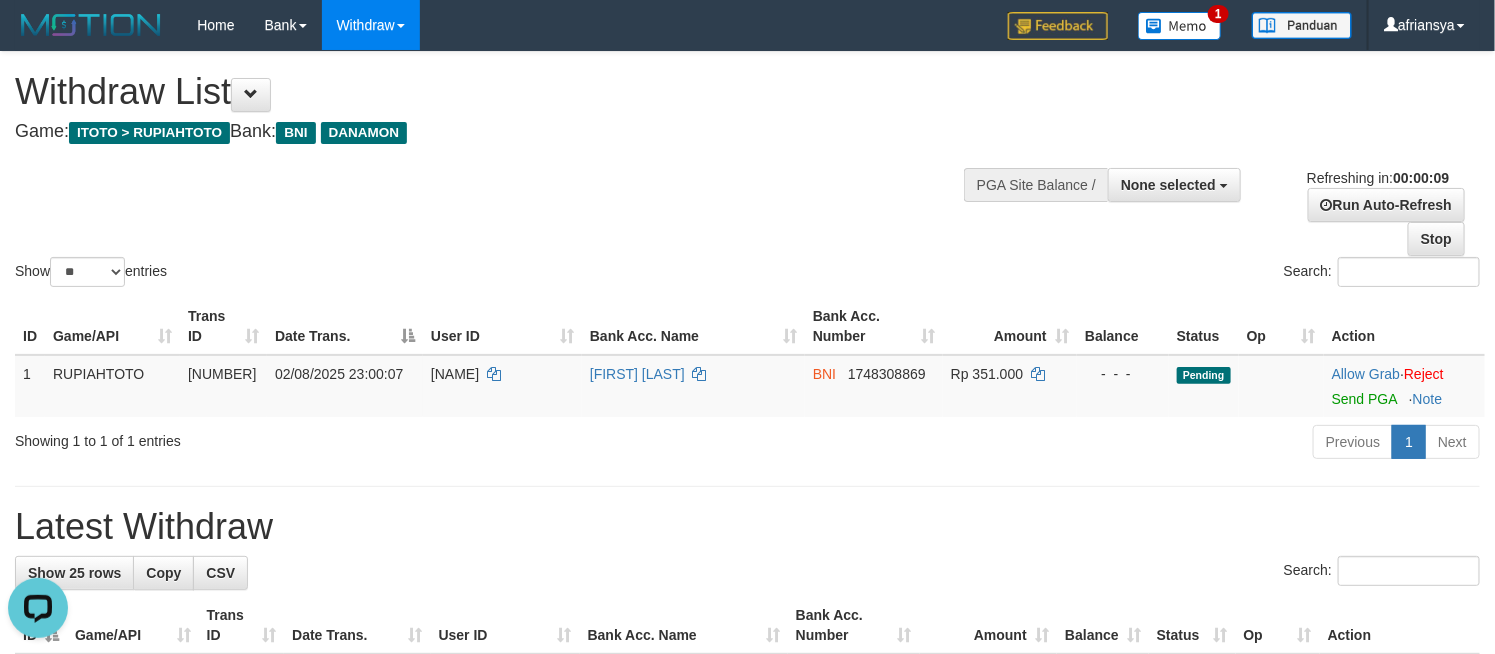 scroll, scrollTop: 0, scrollLeft: 0, axis: both 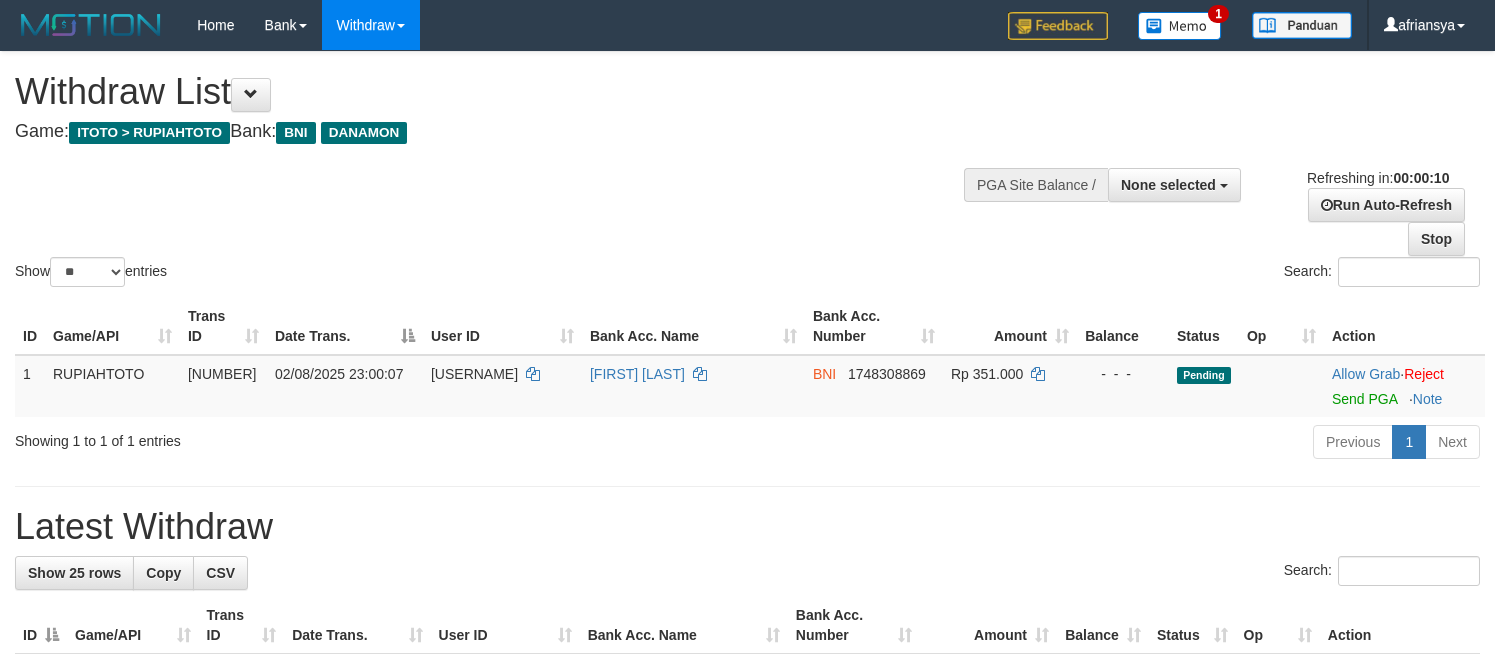 select 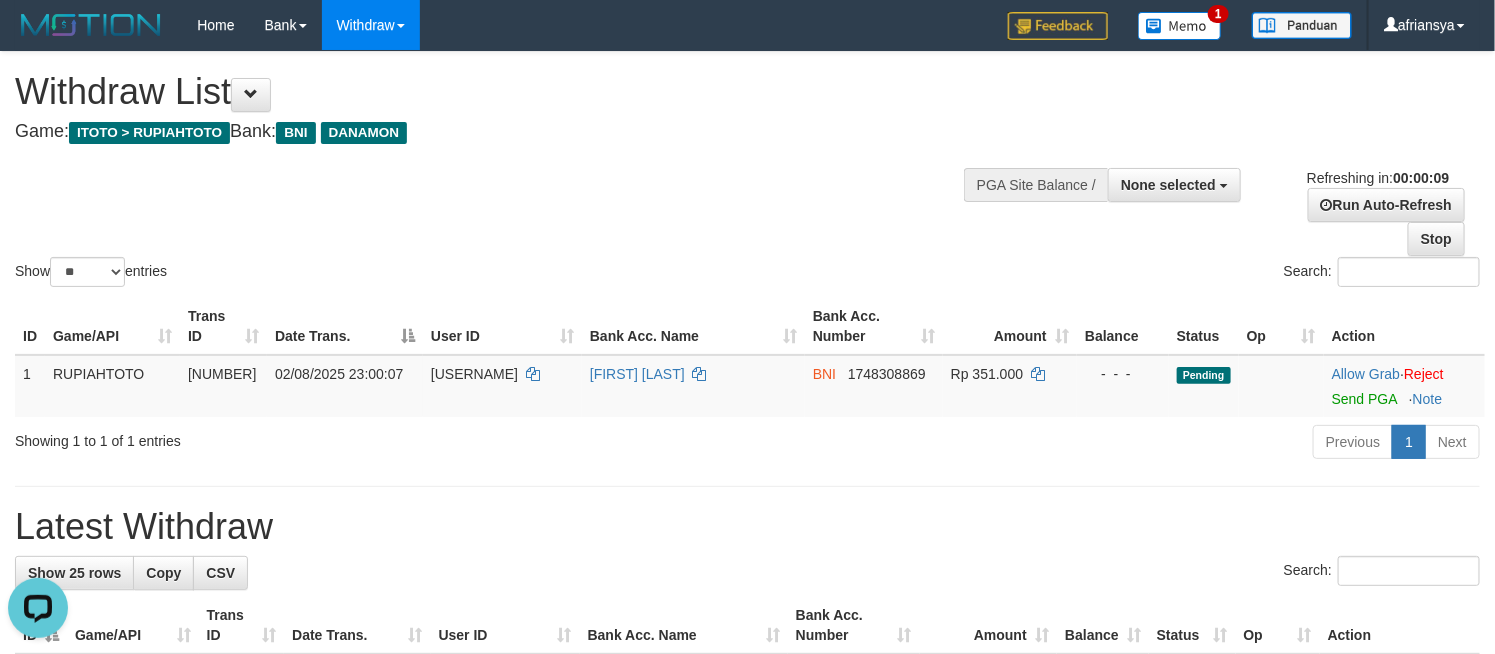 scroll, scrollTop: 0, scrollLeft: 0, axis: both 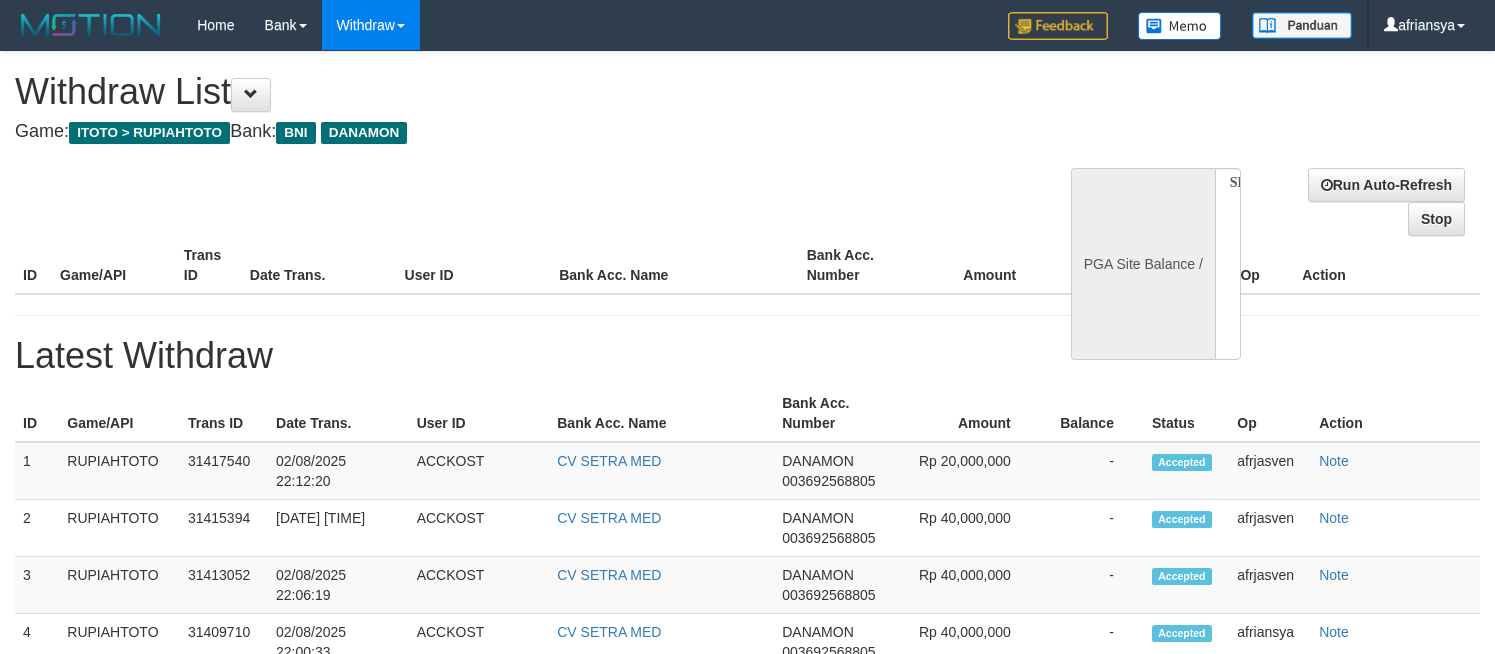 select 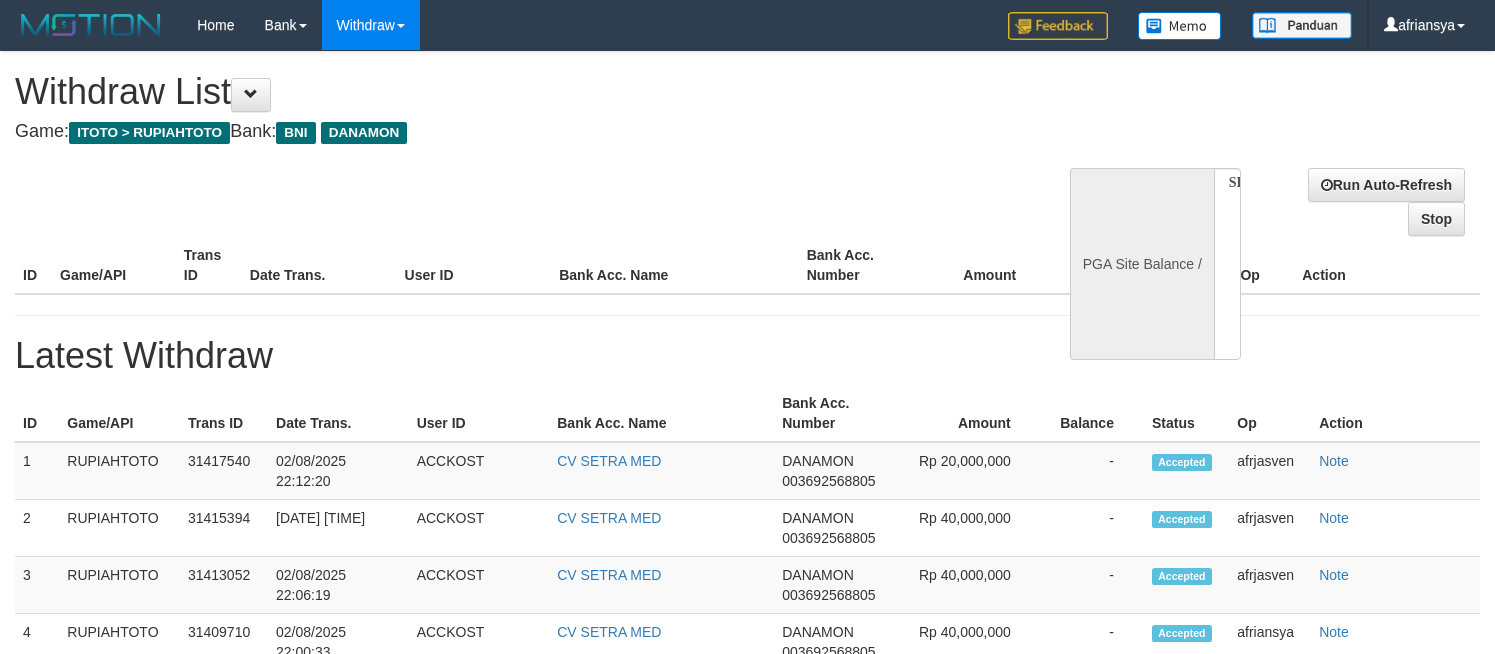 scroll, scrollTop: 0, scrollLeft: 0, axis: both 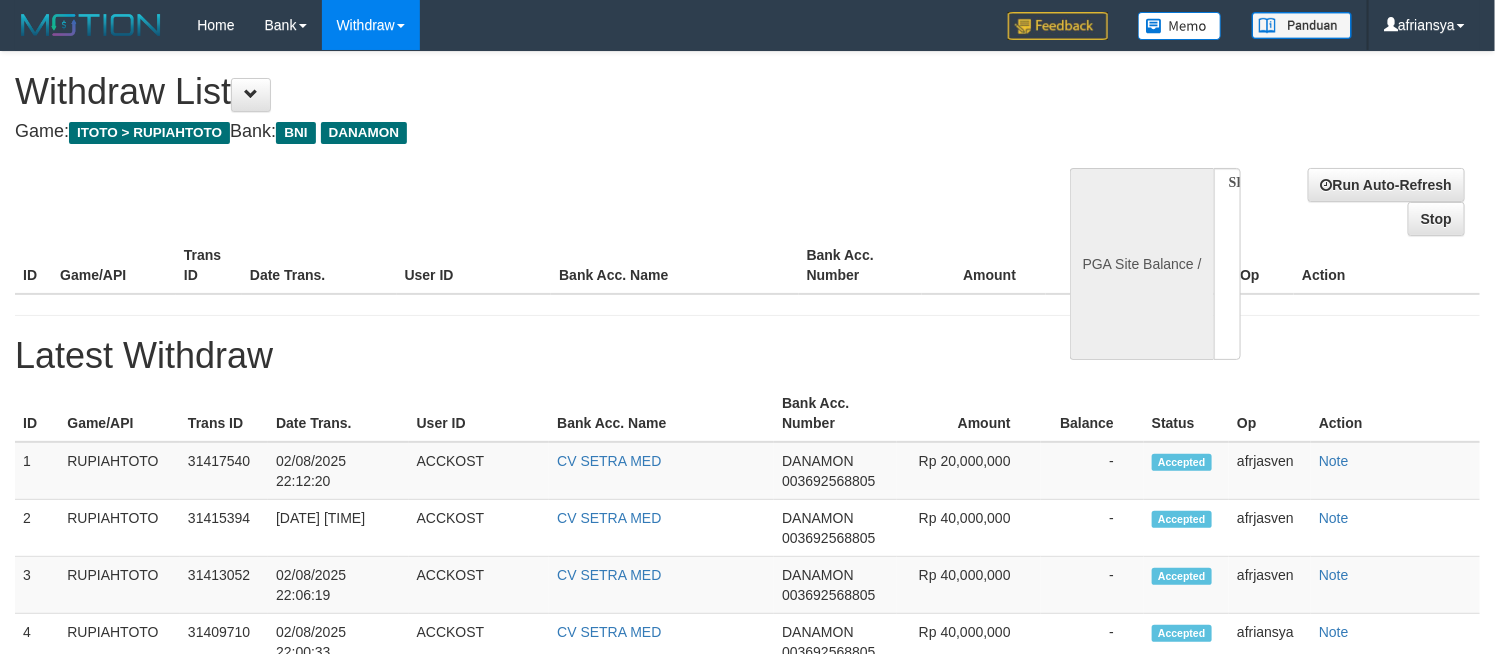 select on "**" 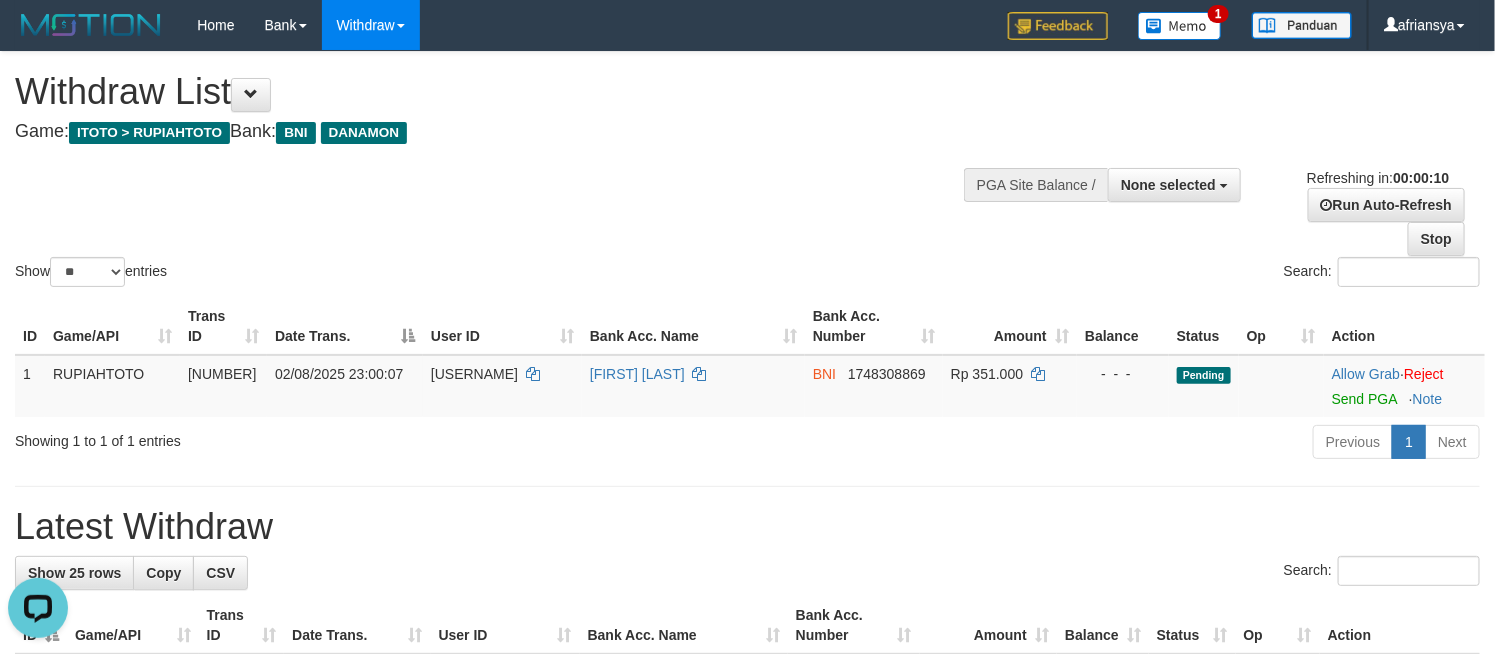 scroll, scrollTop: 0, scrollLeft: 0, axis: both 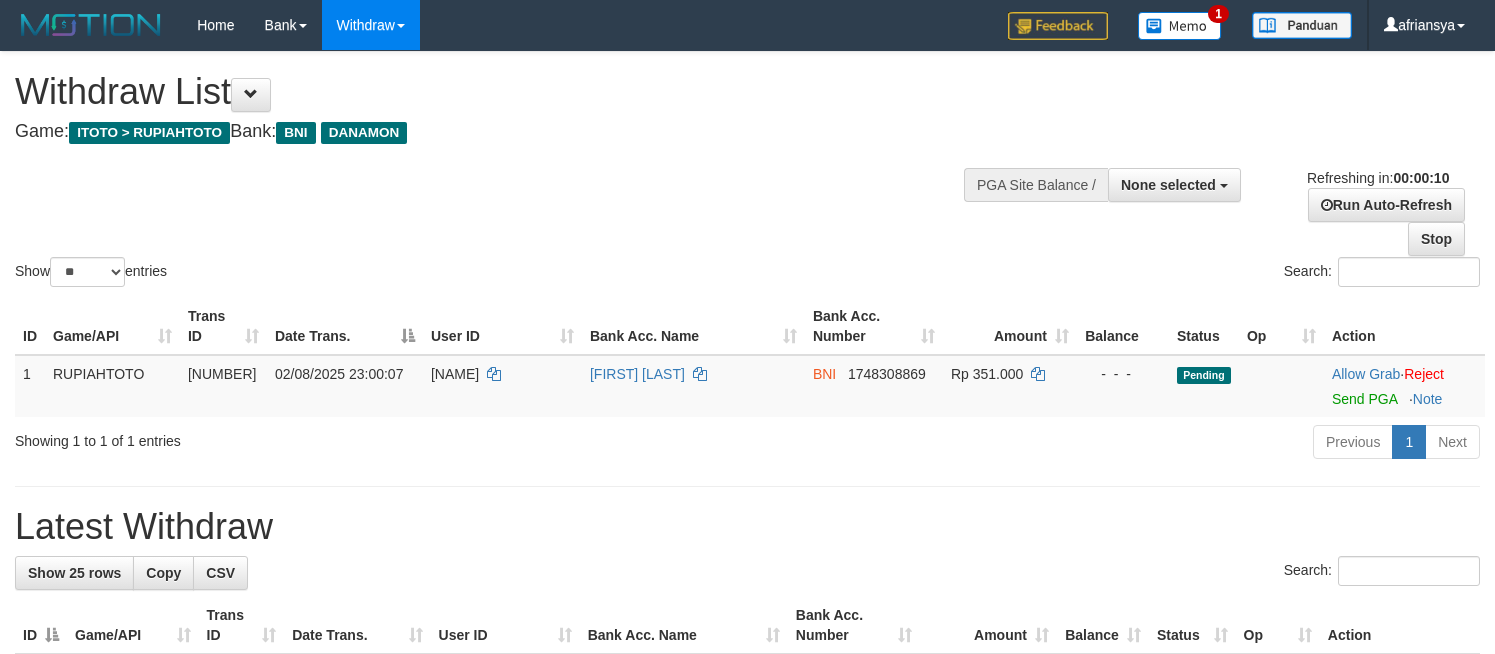 select 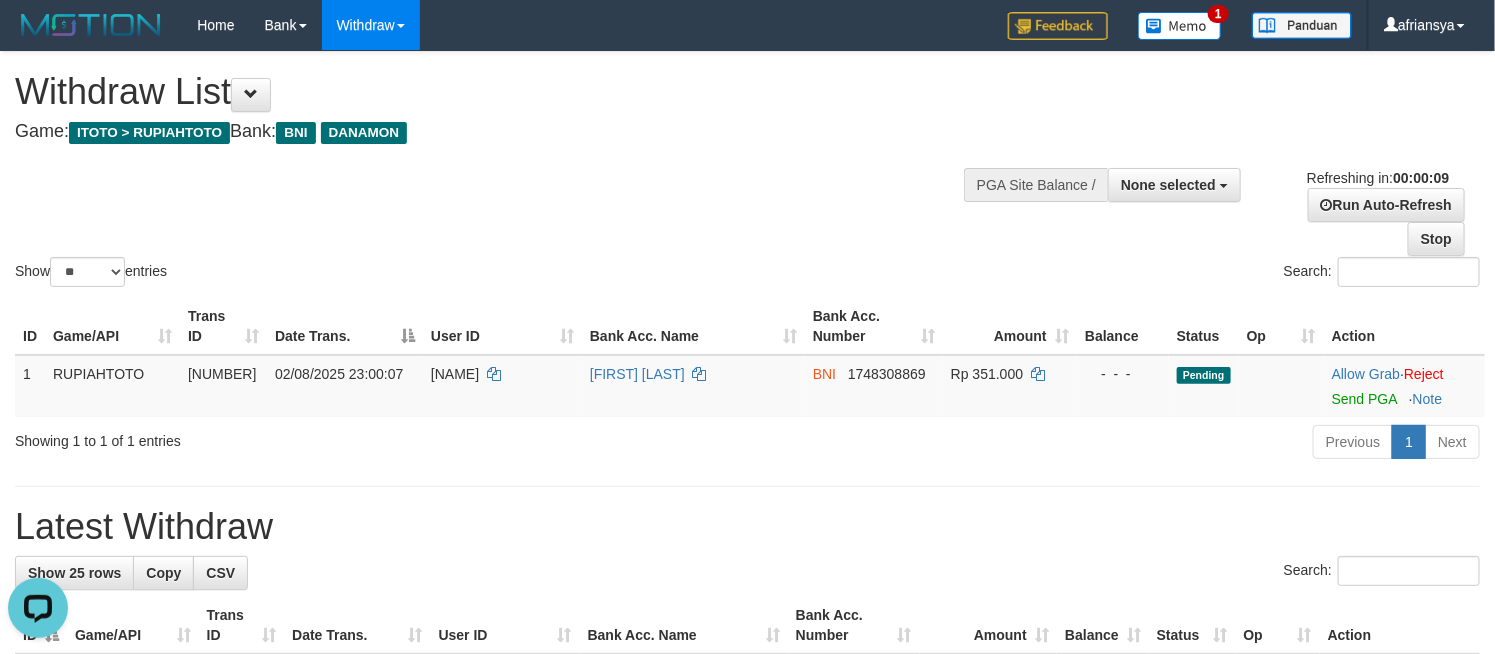 scroll, scrollTop: 0, scrollLeft: 0, axis: both 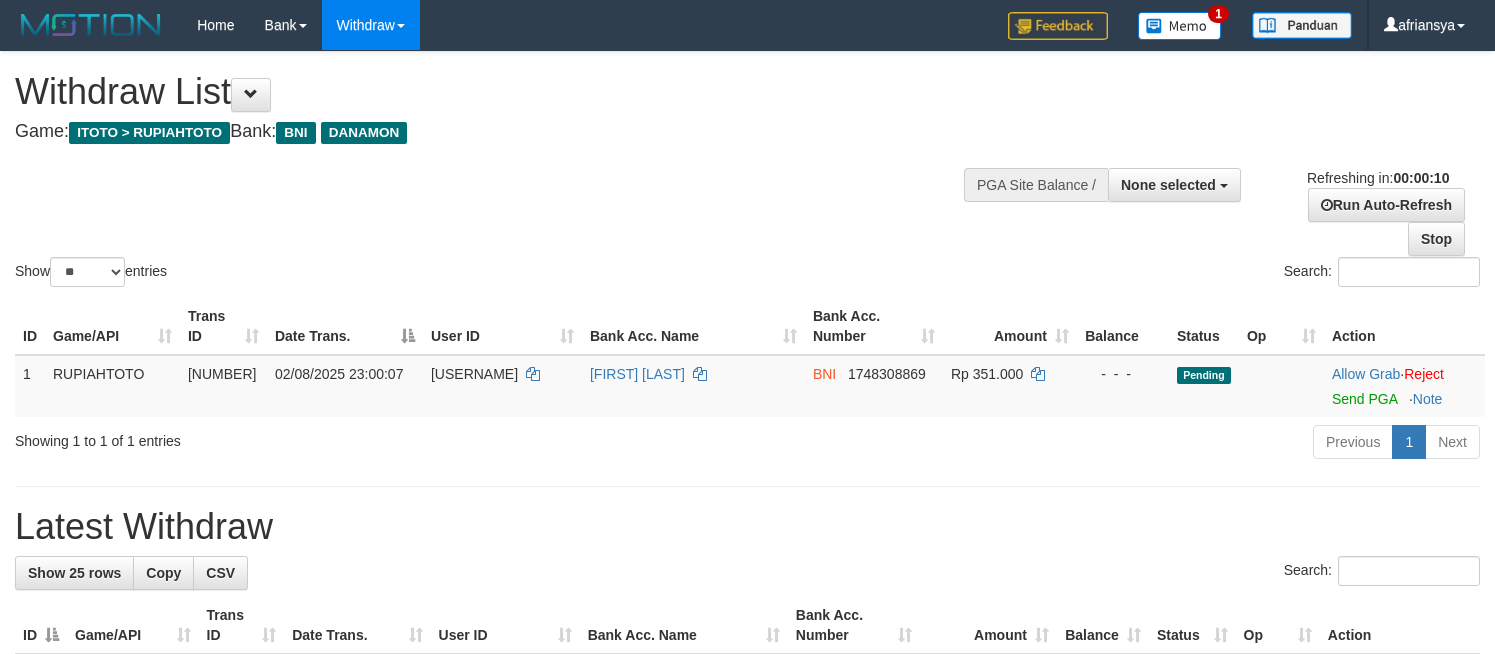 select 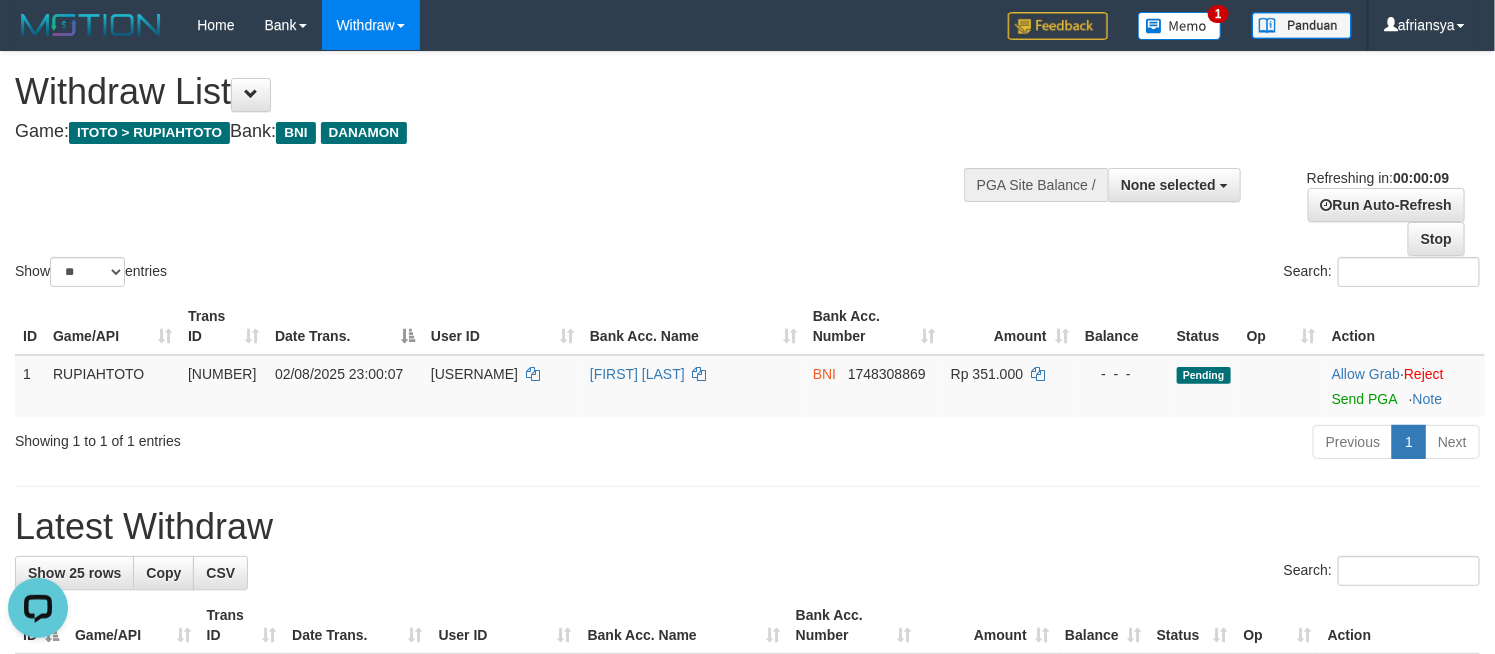 scroll, scrollTop: 0, scrollLeft: 0, axis: both 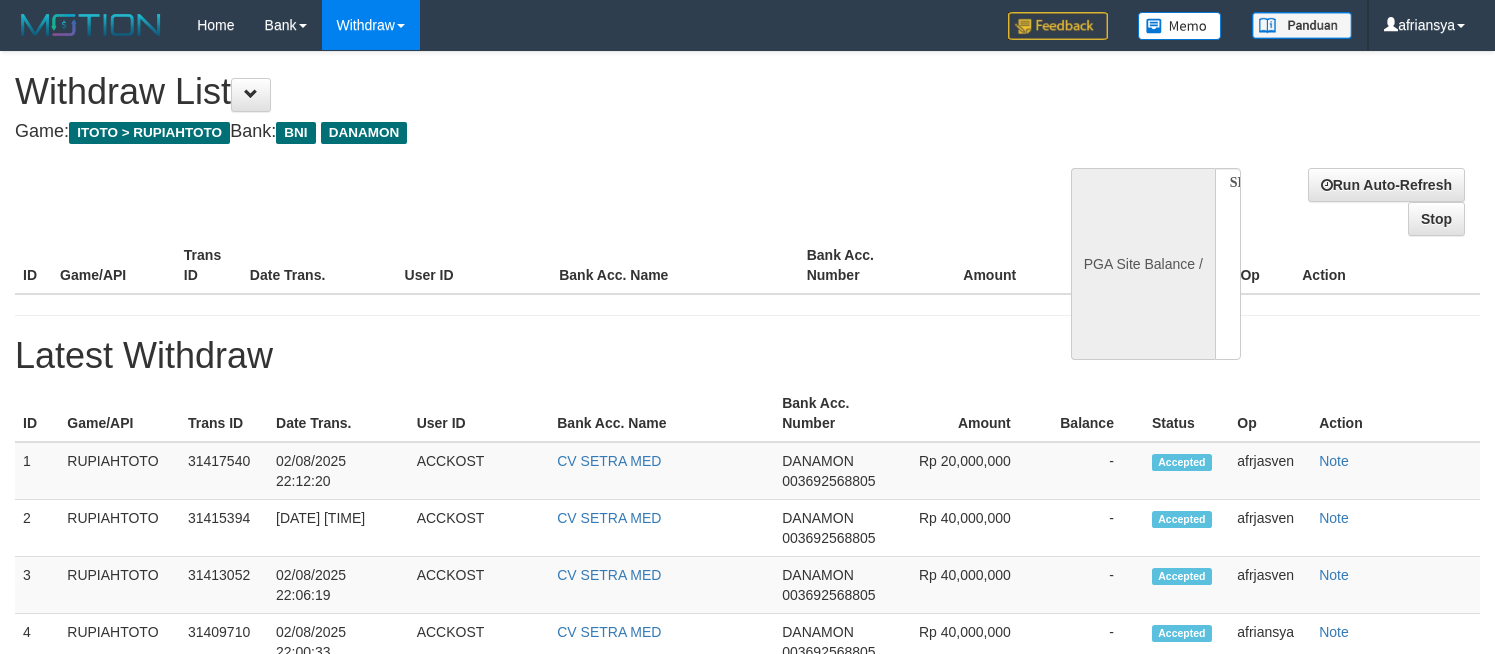 select 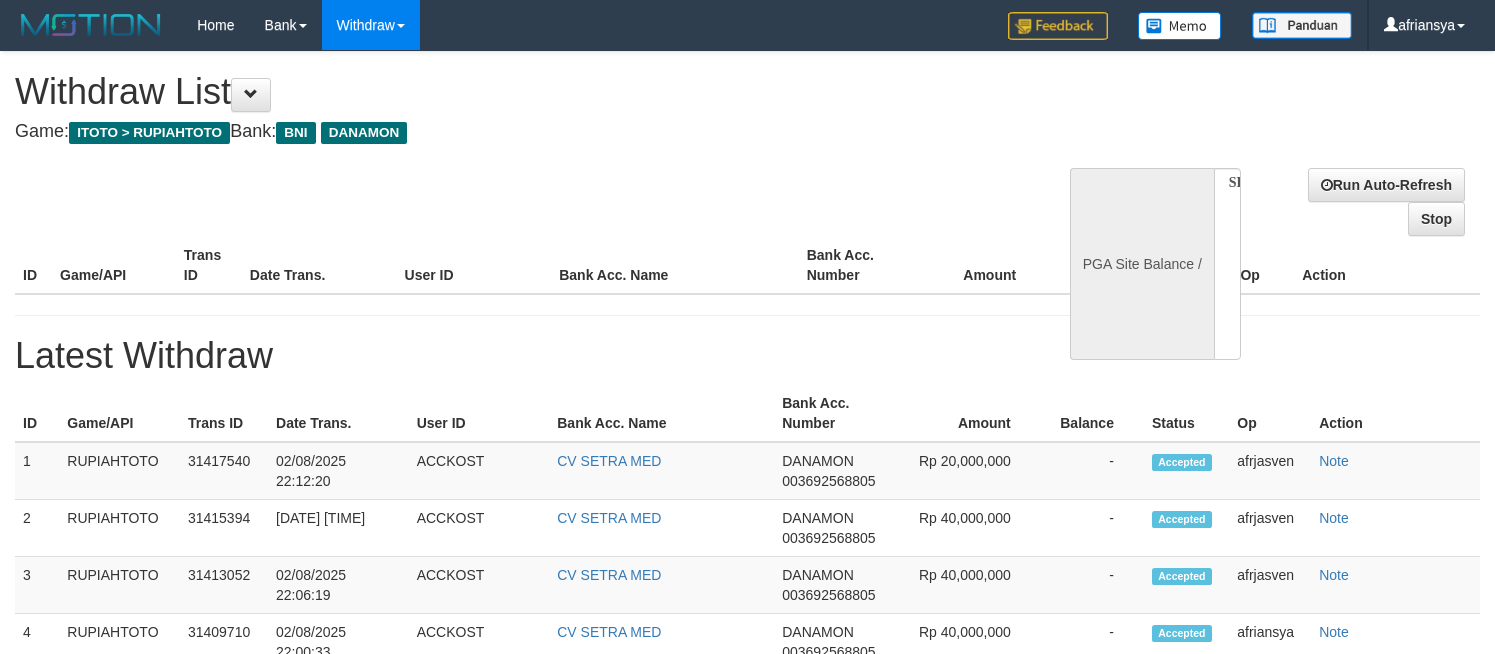 scroll, scrollTop: 0, scrollLeft: 0, axis: both 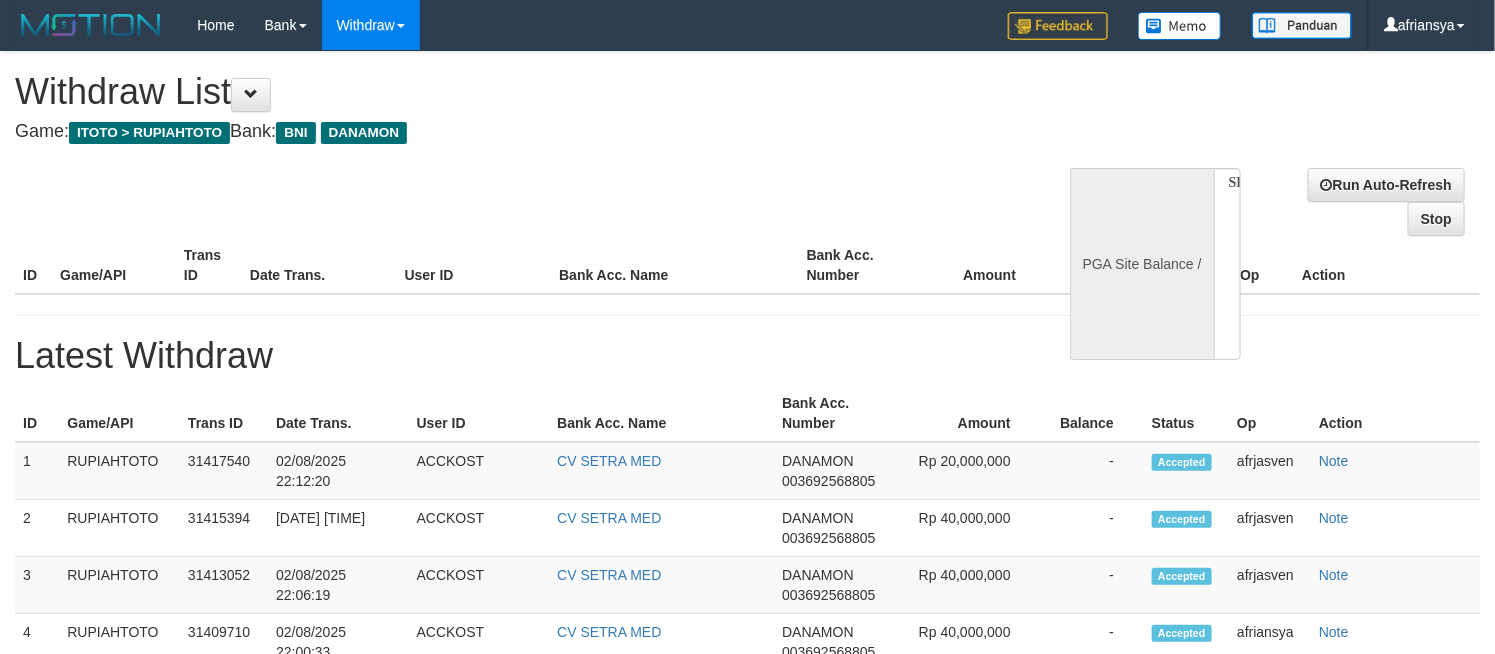 select on "**" 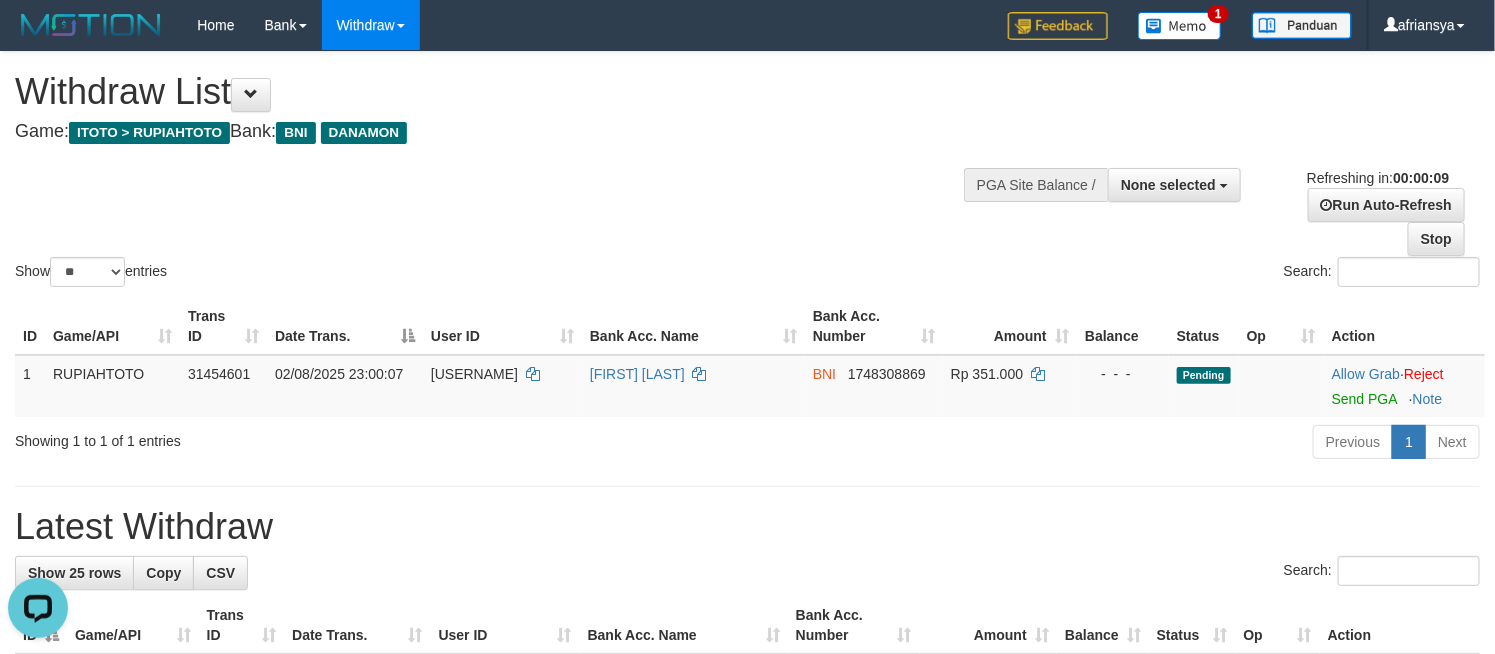scroll, scrollTop: 0, scrollLeft: 0, axis: both 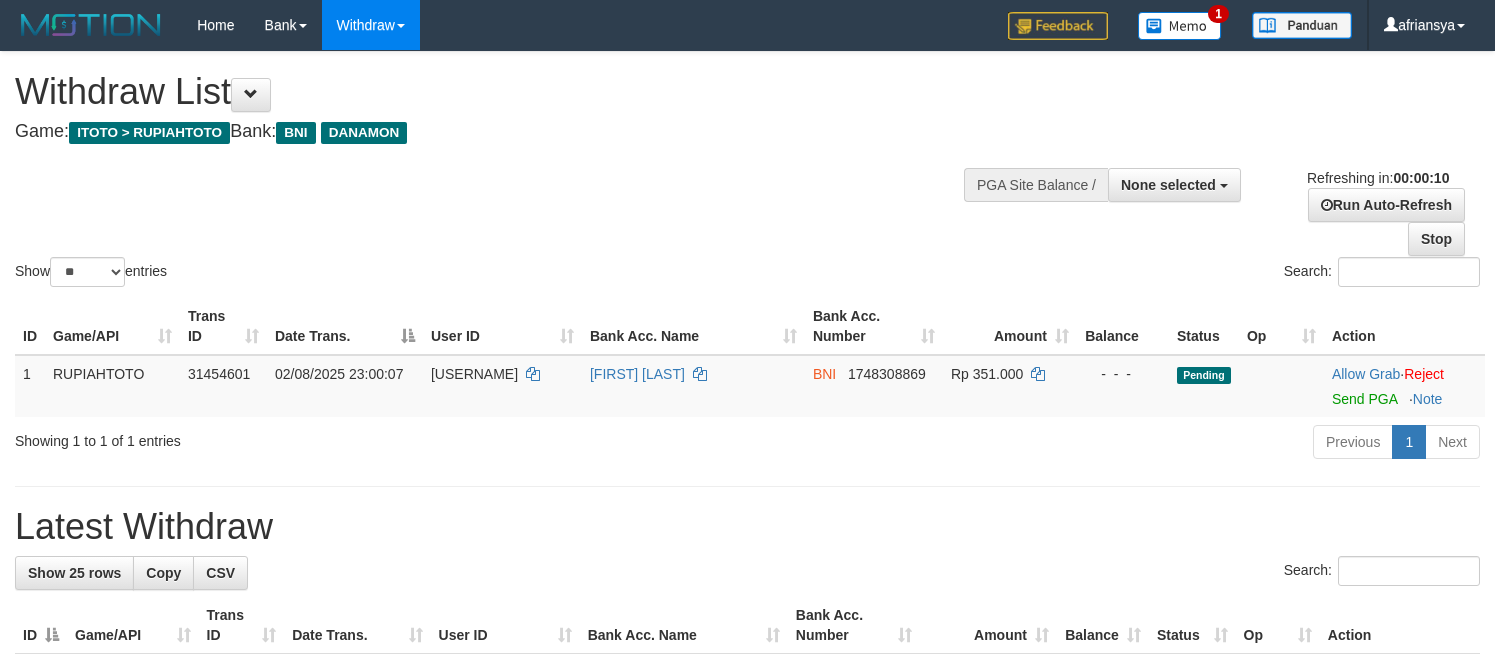 select 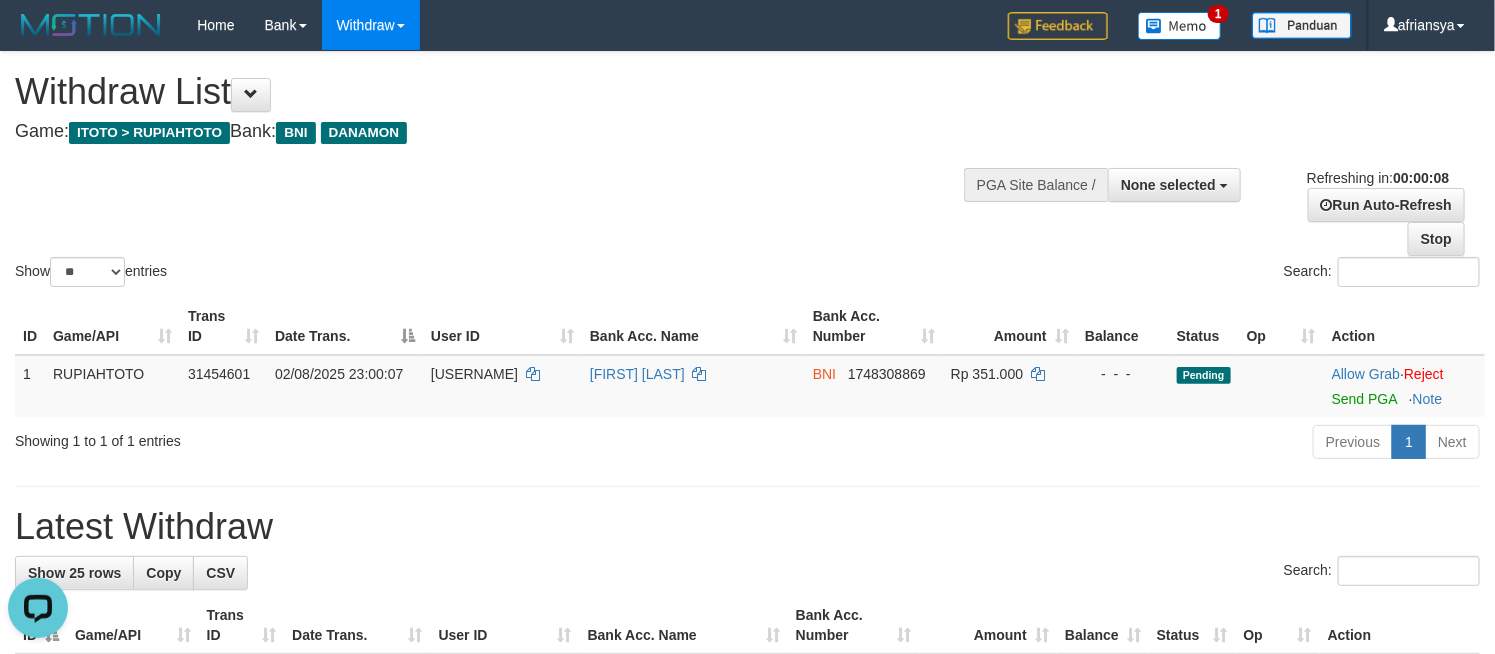 scroll, scrollTop: 0, scrollLeft: 0, axis: both 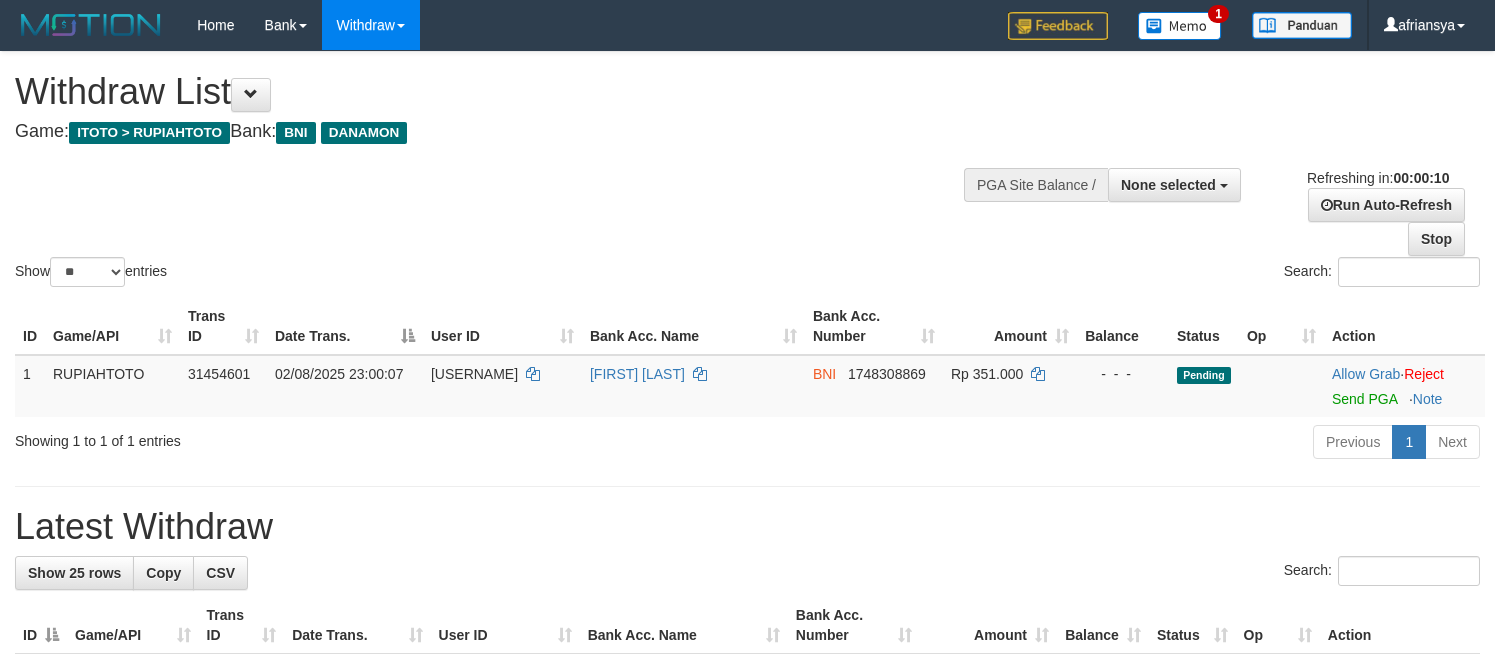 select 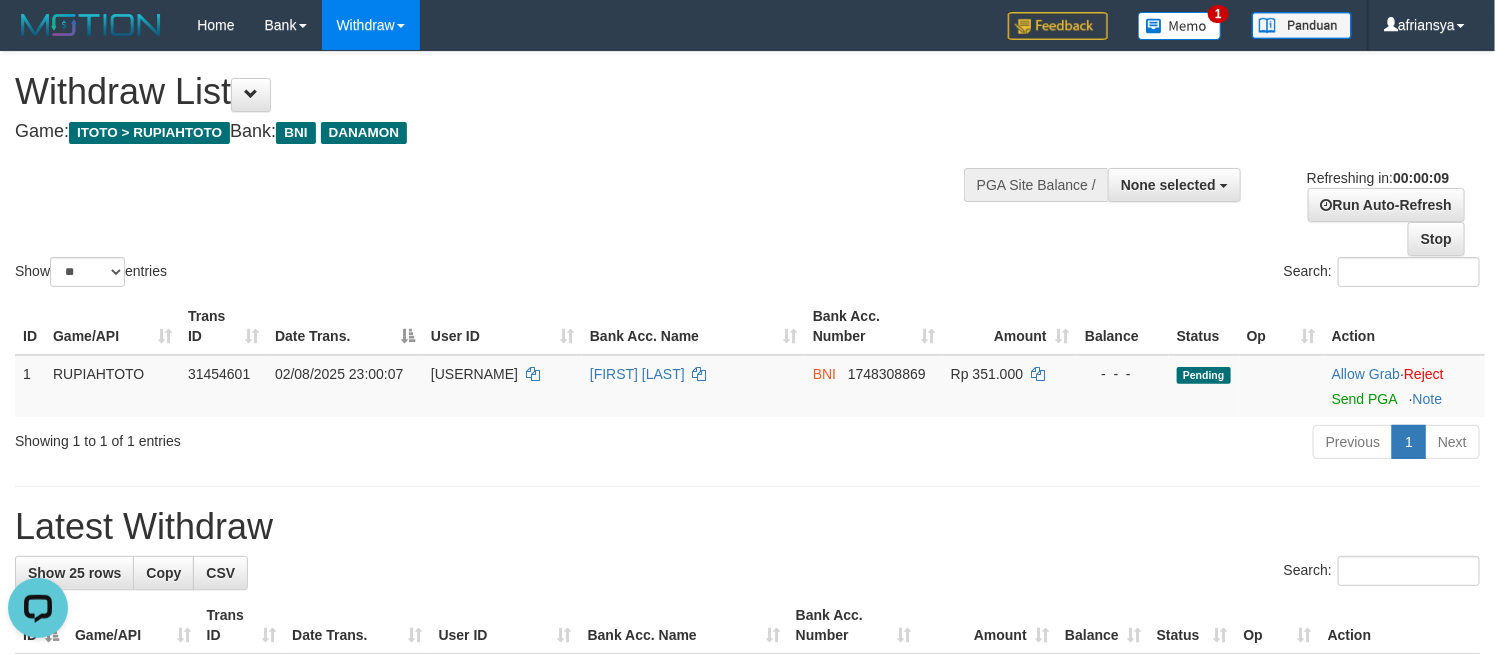 scroll, scrollTop: 0, scrollLeft: 0, axis: both 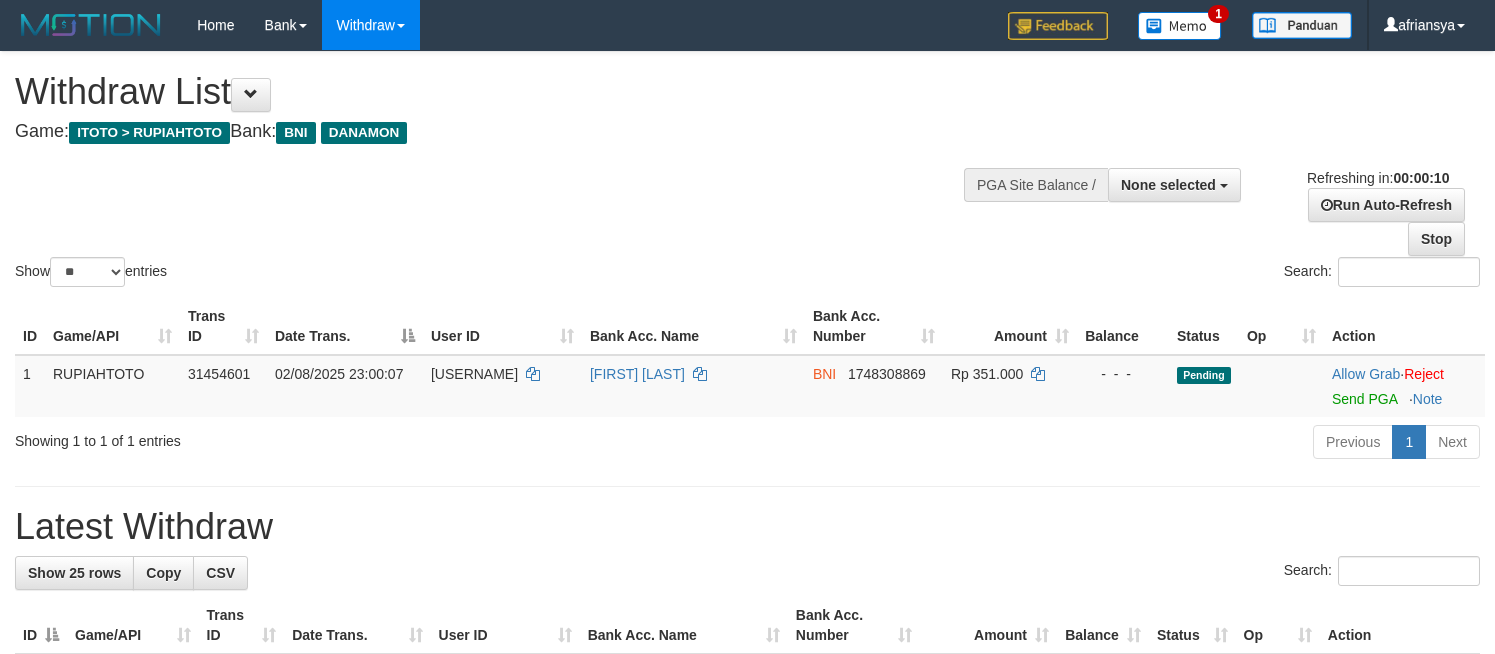 select 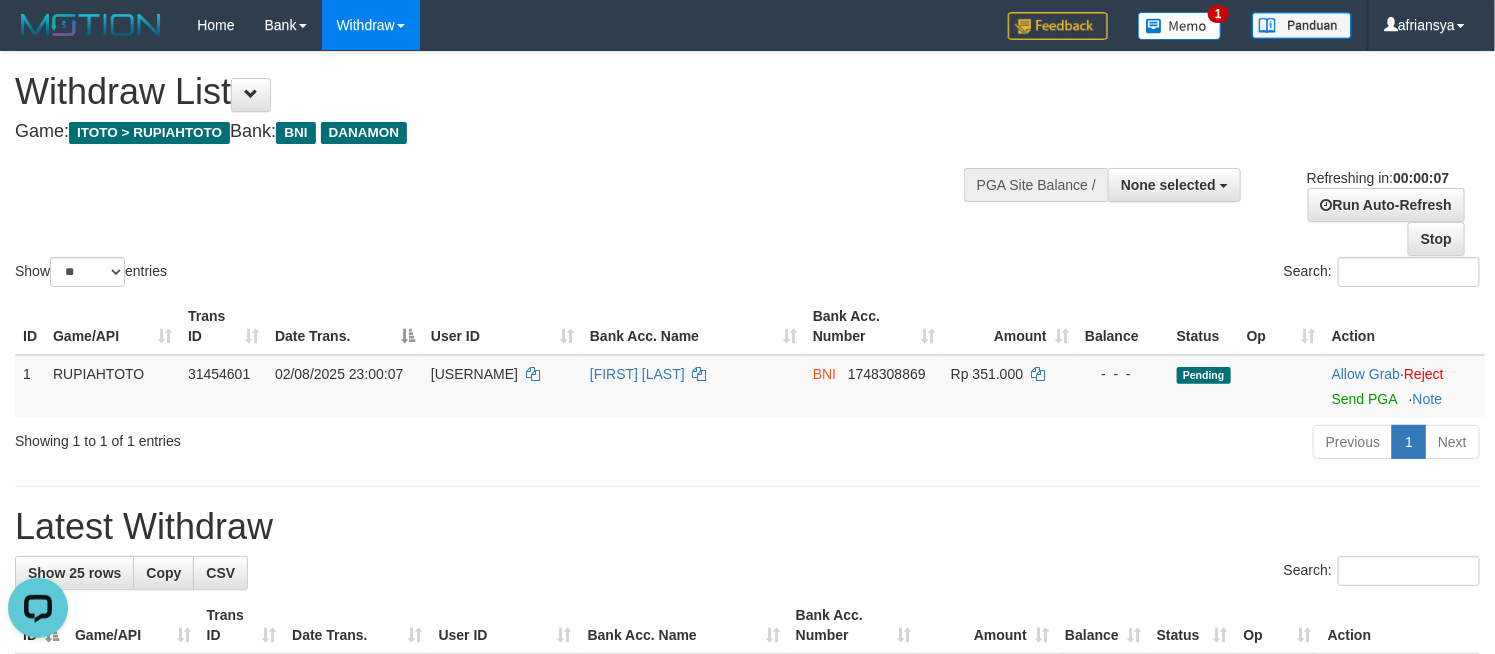 scroll, scrollTop: 0, scrollLeft: 0, axis: both 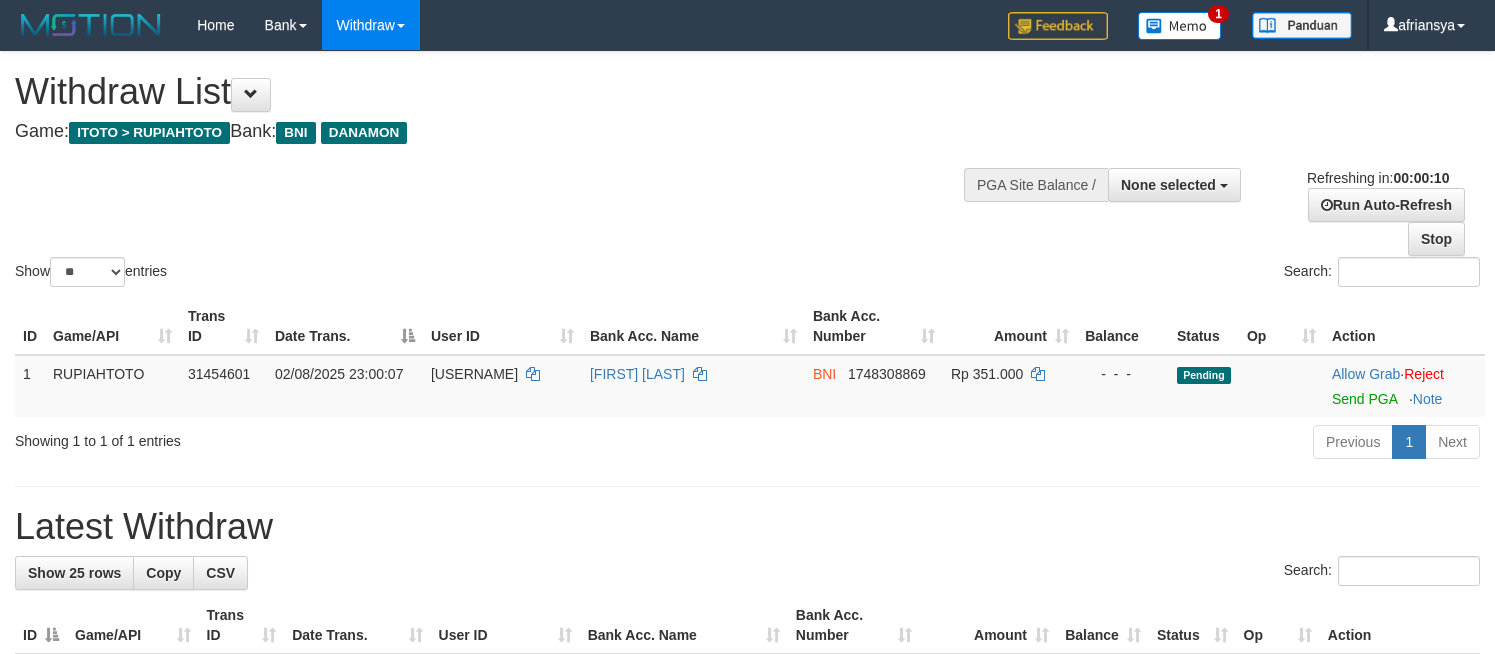 select 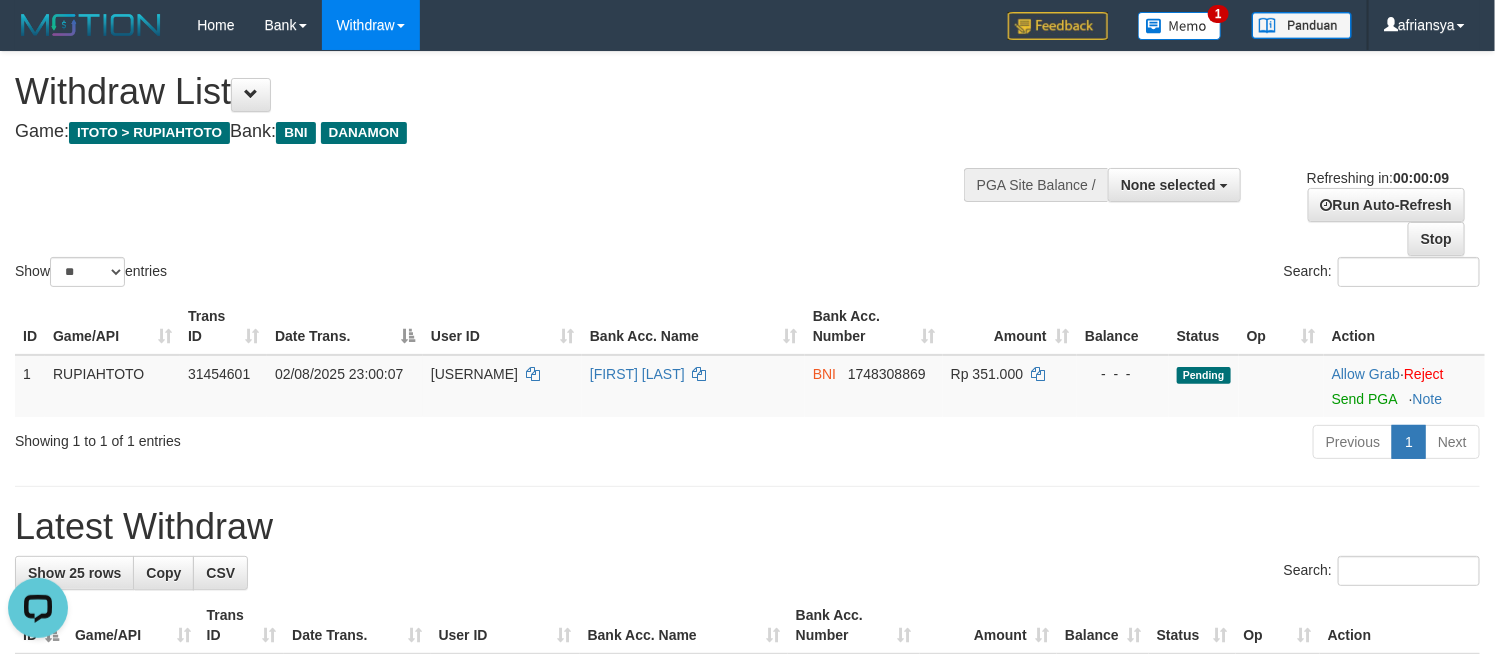 scroll, scrollTop: 0, scrollLeft: 0, axis: both 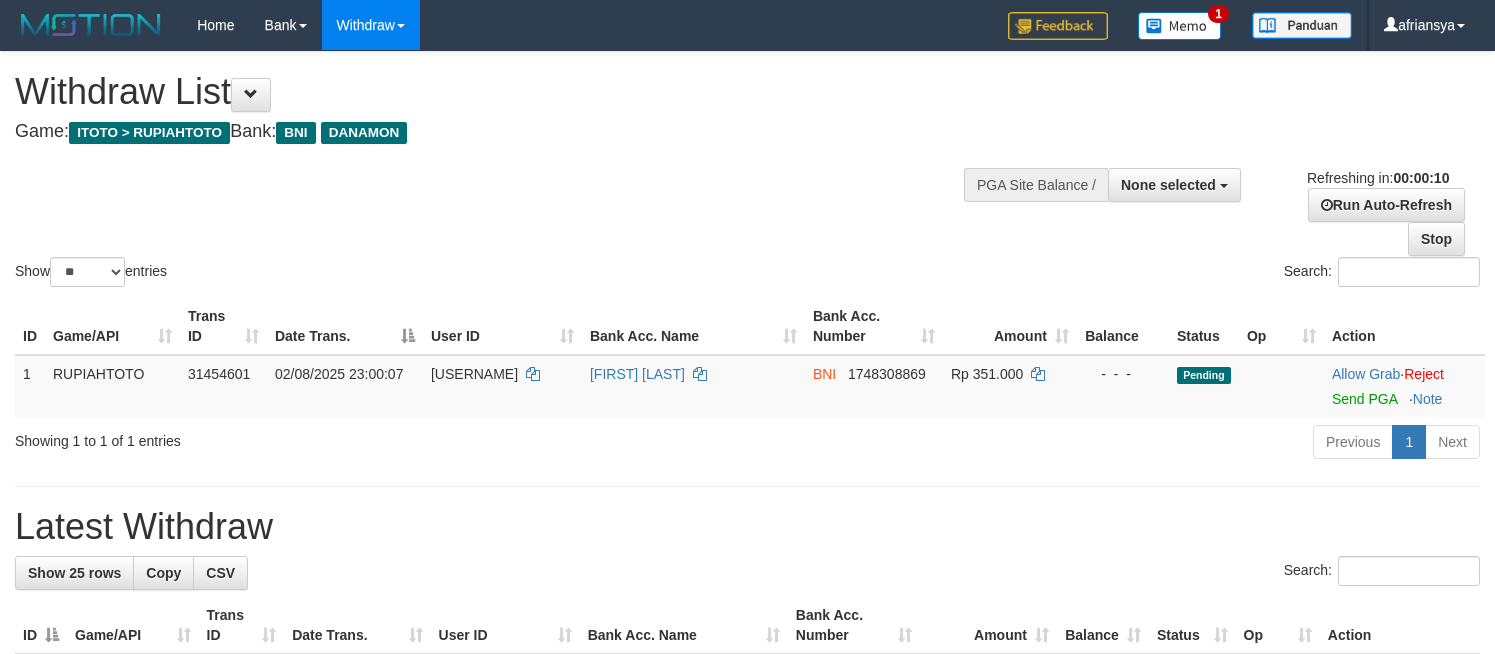 select 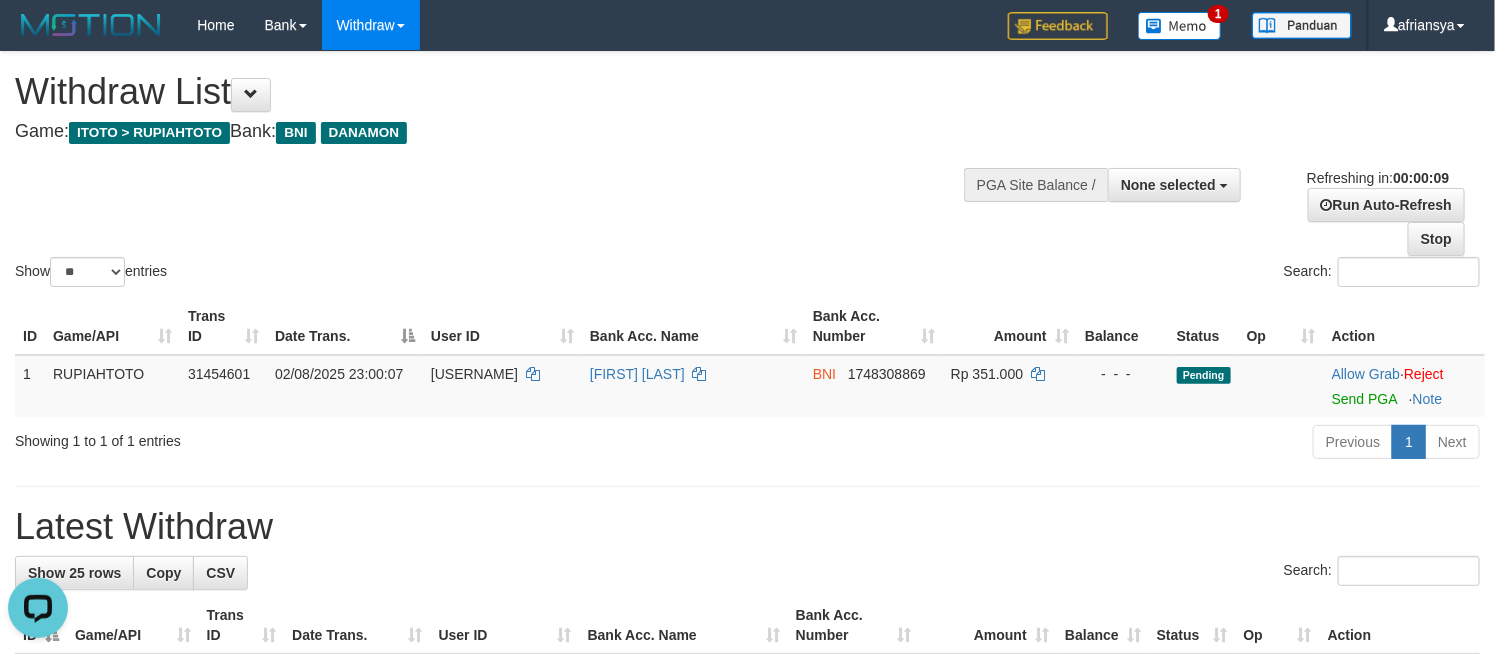 scroll, scrollTop: 0, scrollLeft: 0, axis: both 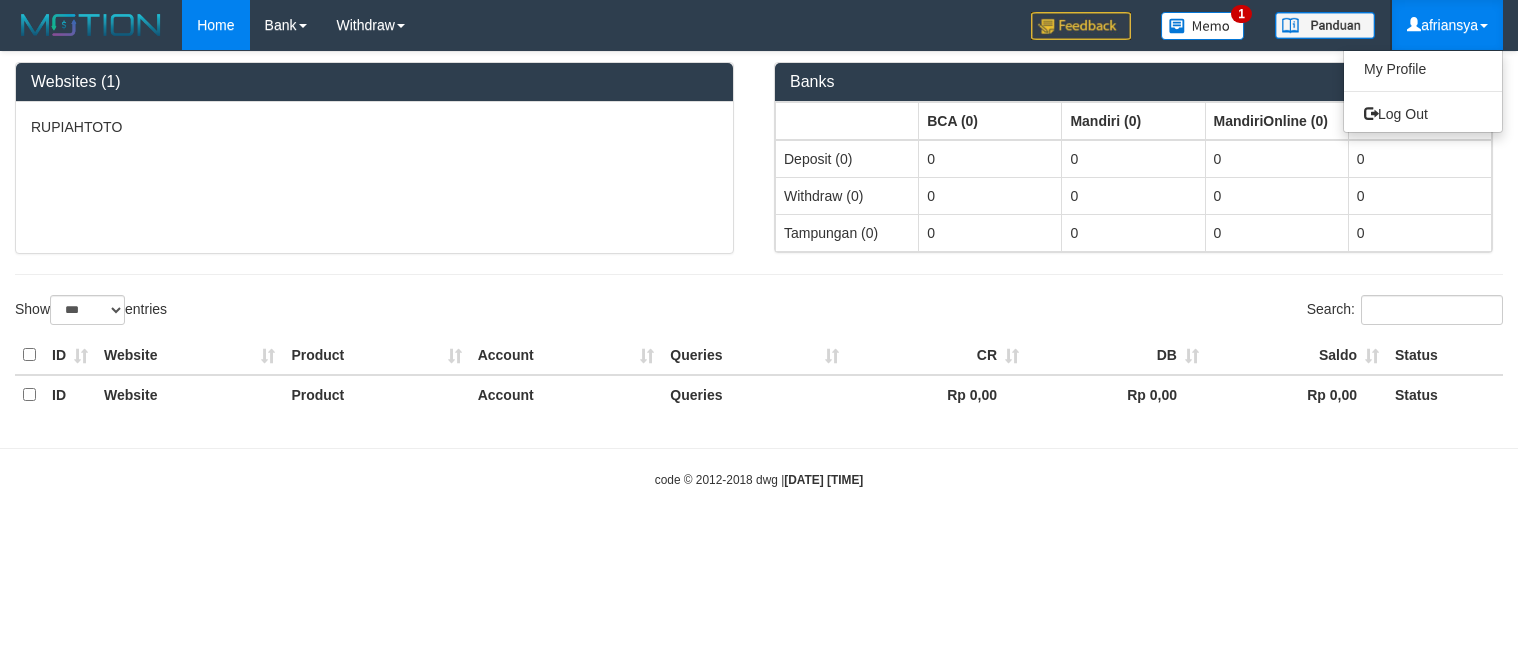 select on "***" 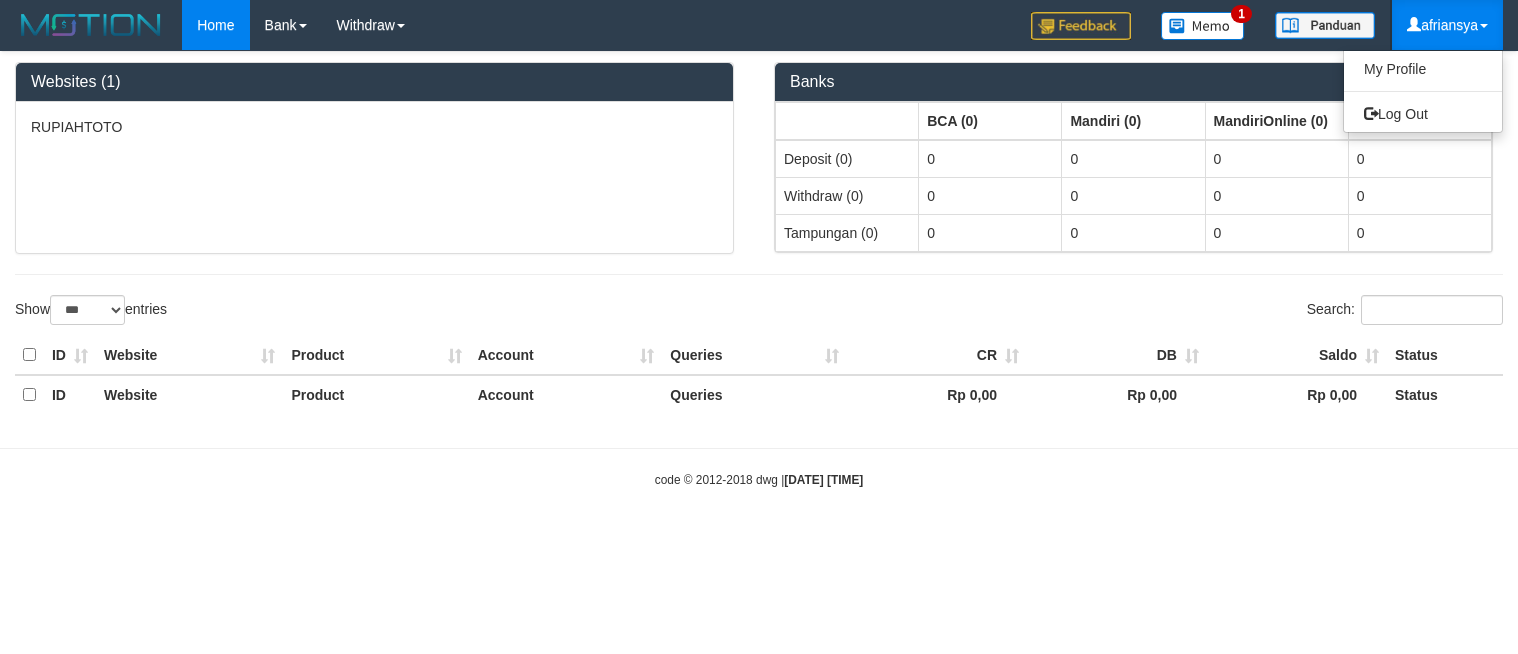 scroll, scrollTop: 0, scrollLeft: 0, axis: both 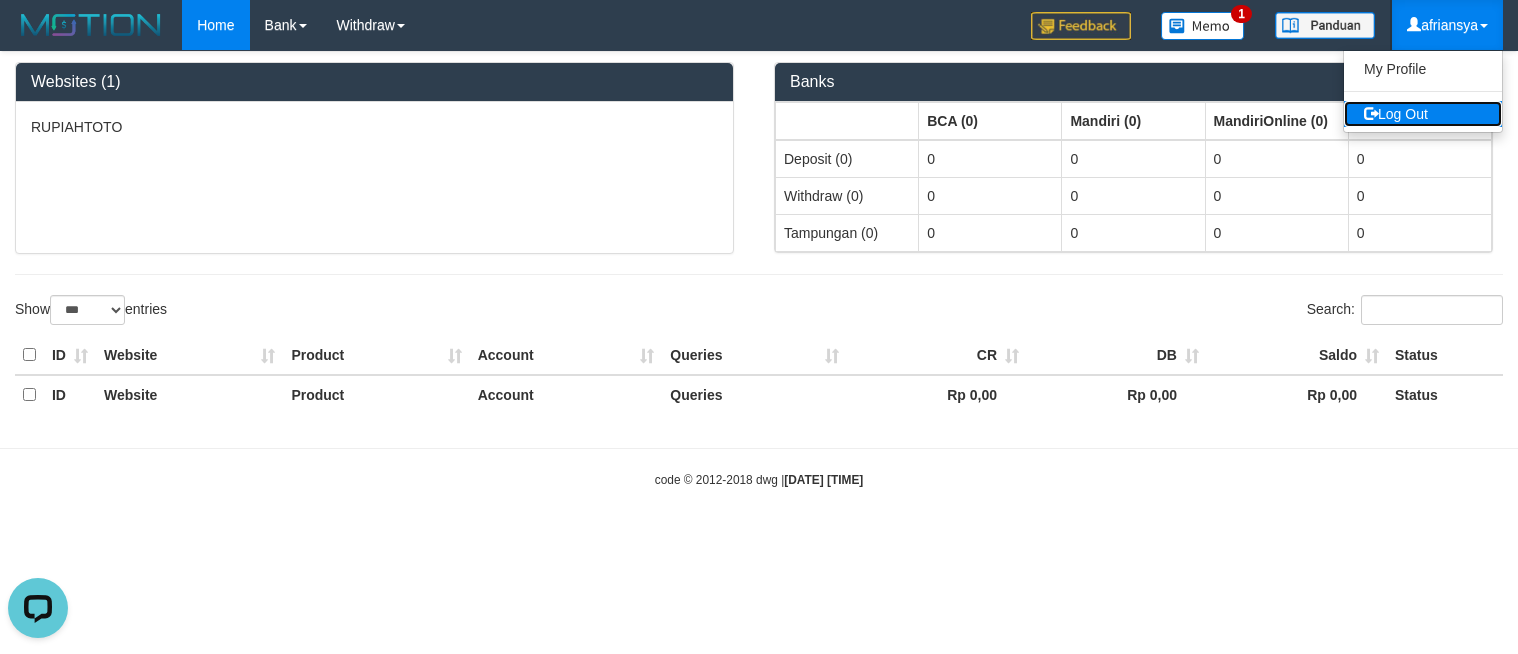 click on "Log Out" at bounding box center (1423, 114) 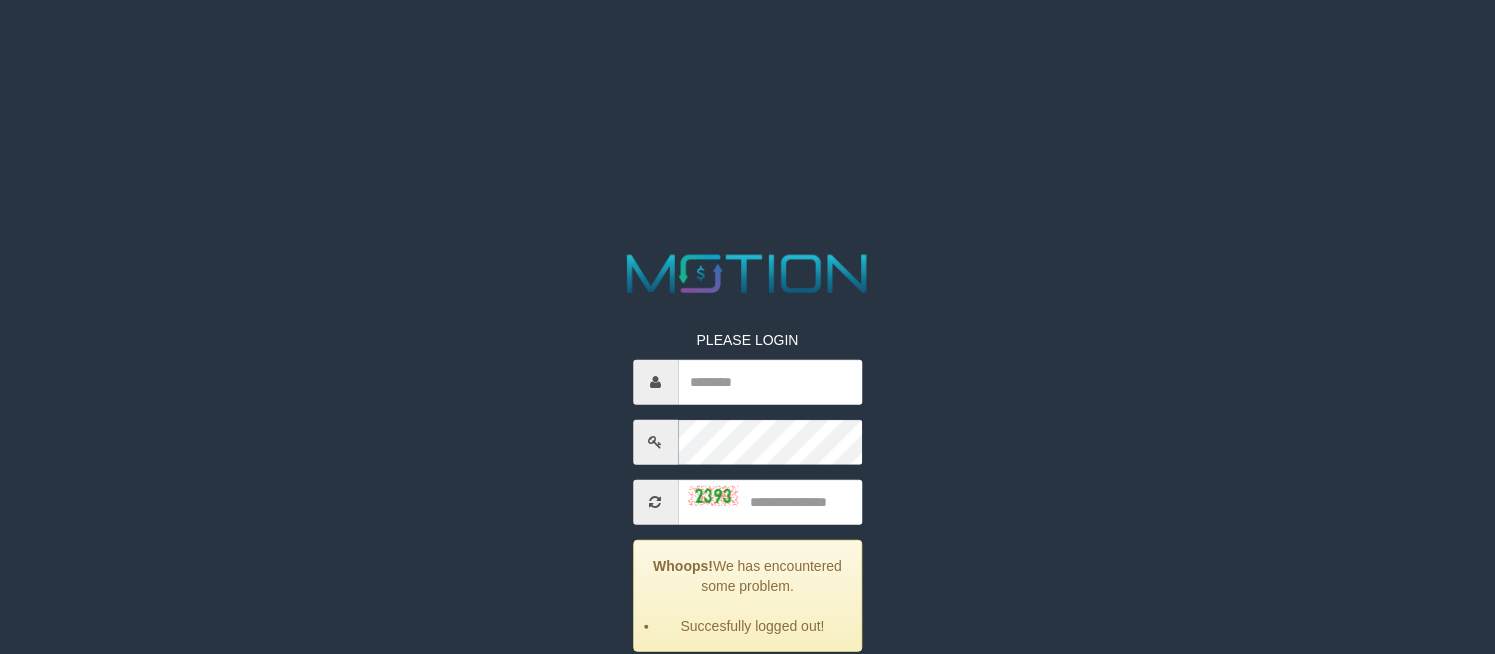 scroll, scrollTop: 0, scrollLeft: 0, axis: both 